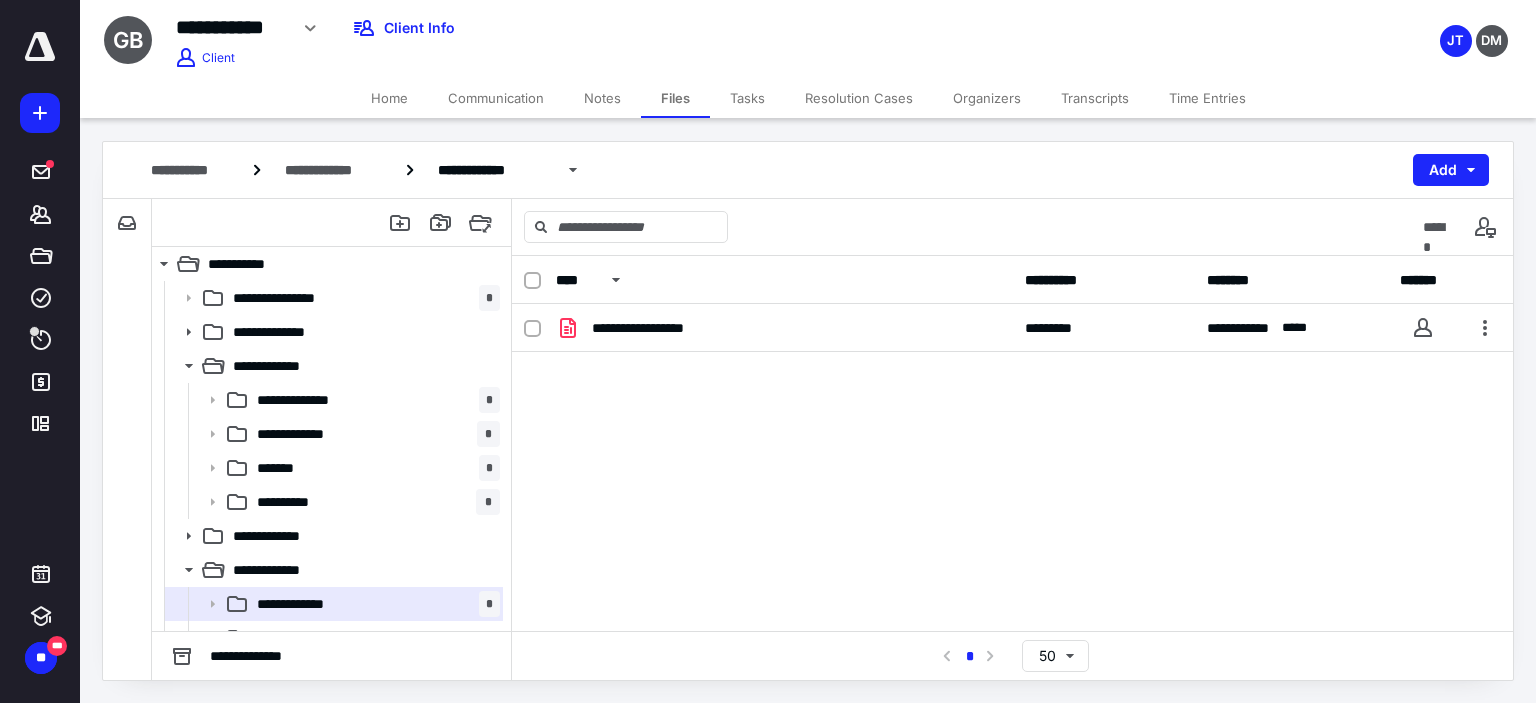 scroll, scrollTop: 0, scrollLeft: 0, axis: both 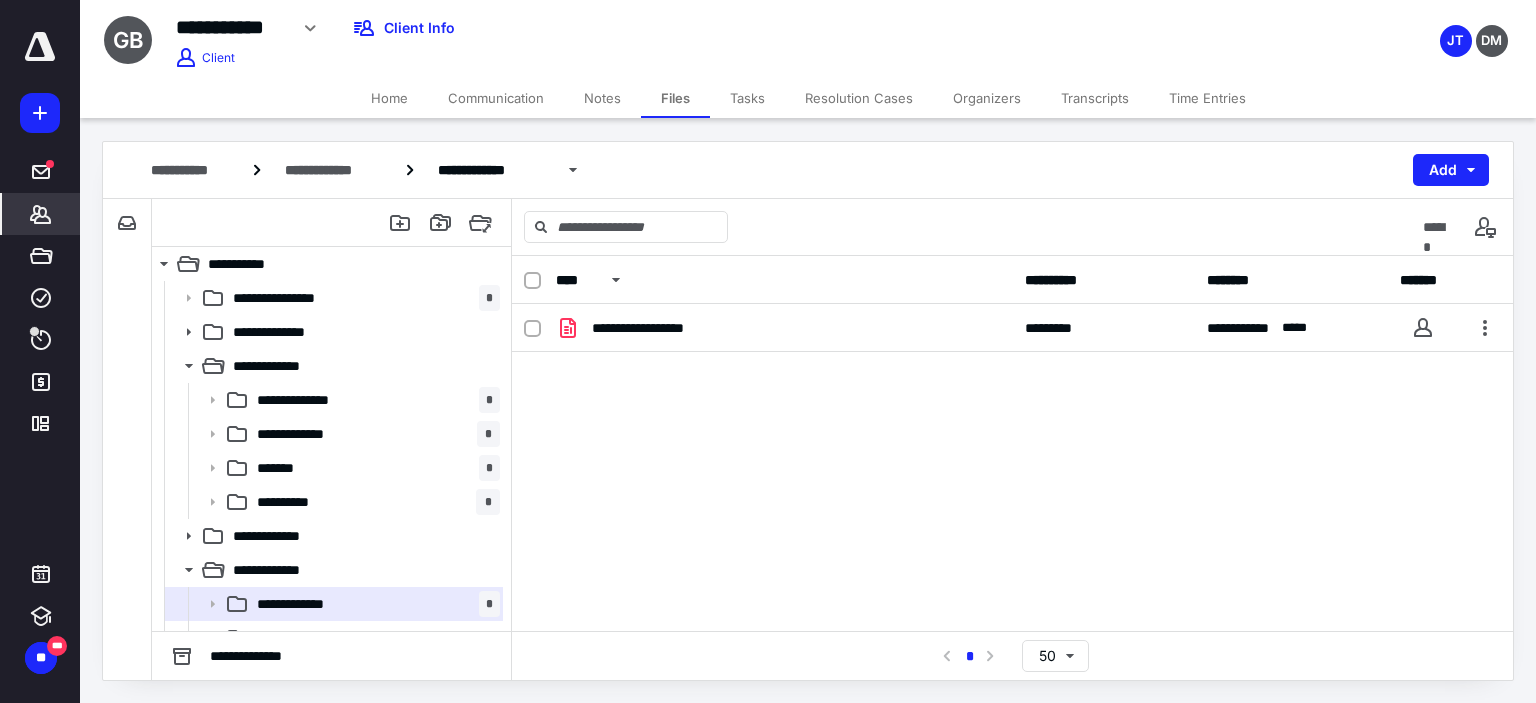 click 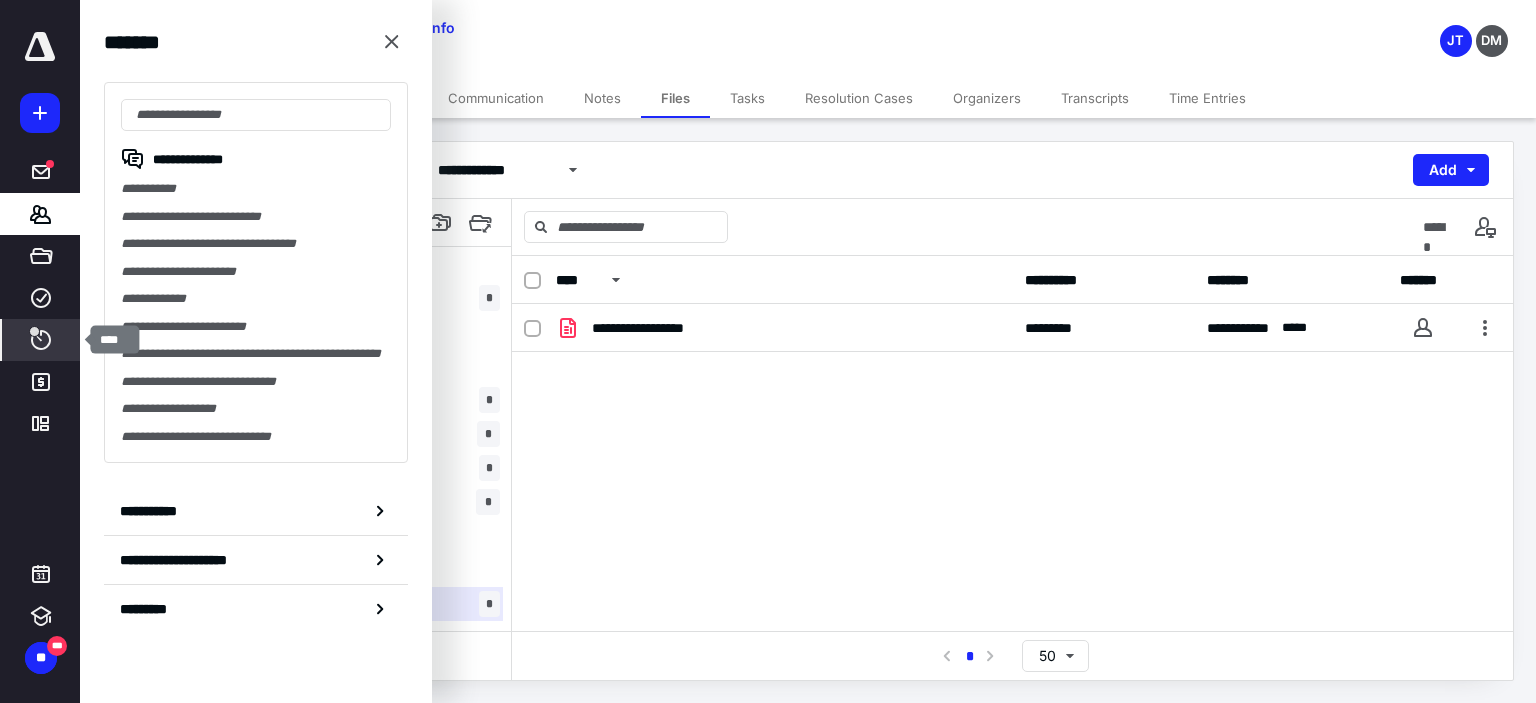 click at bounding box center [34, 331] 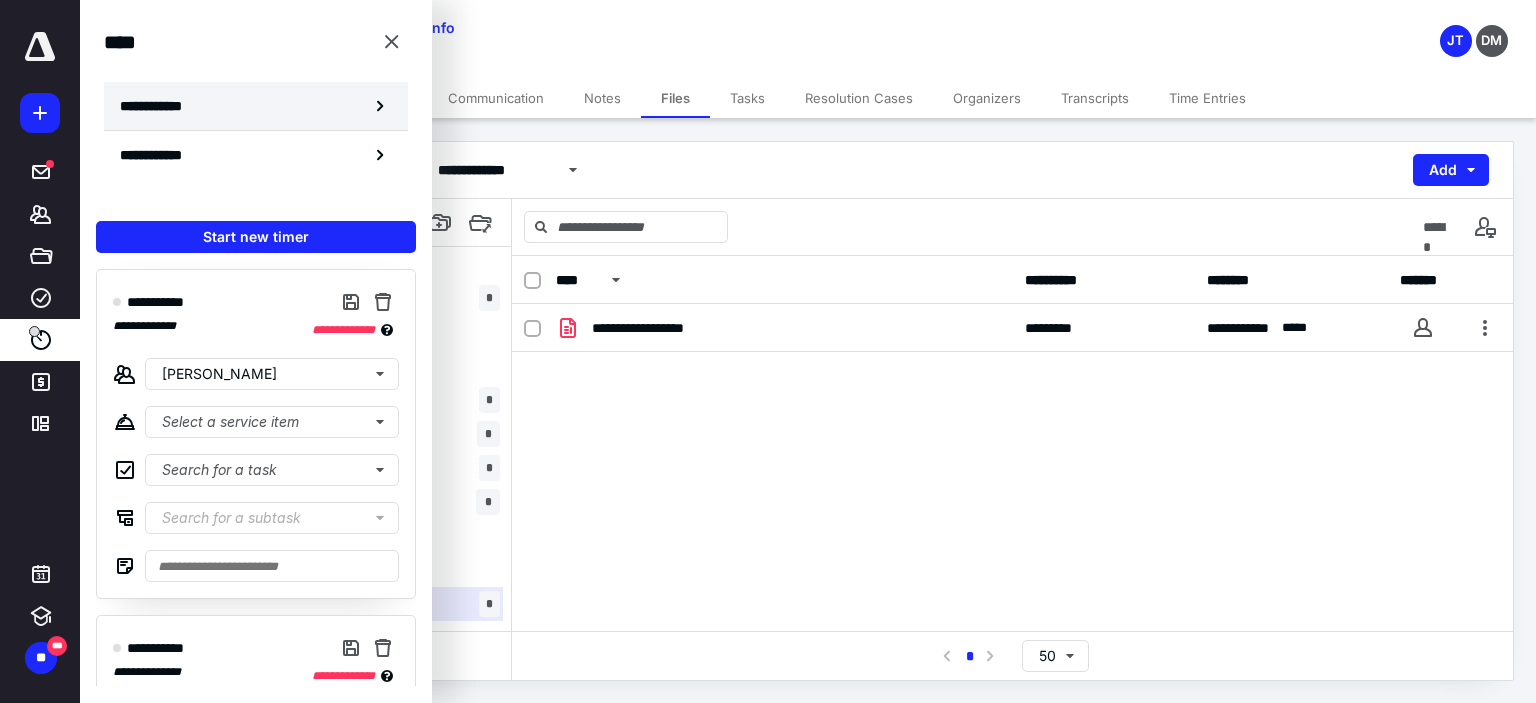click on "**********" at bounding box center [256, 106] 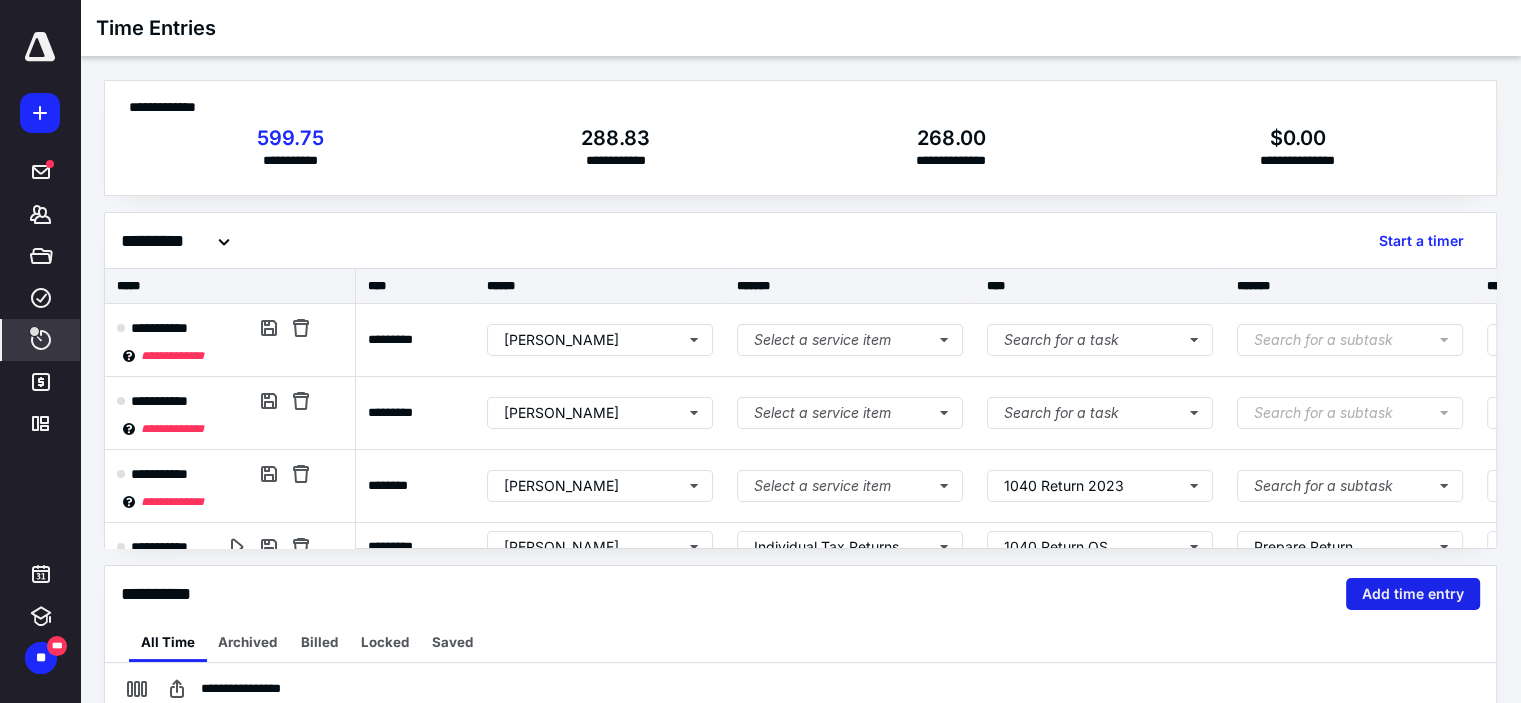 click on "Add time entry" at bounding box center [1413, 594] 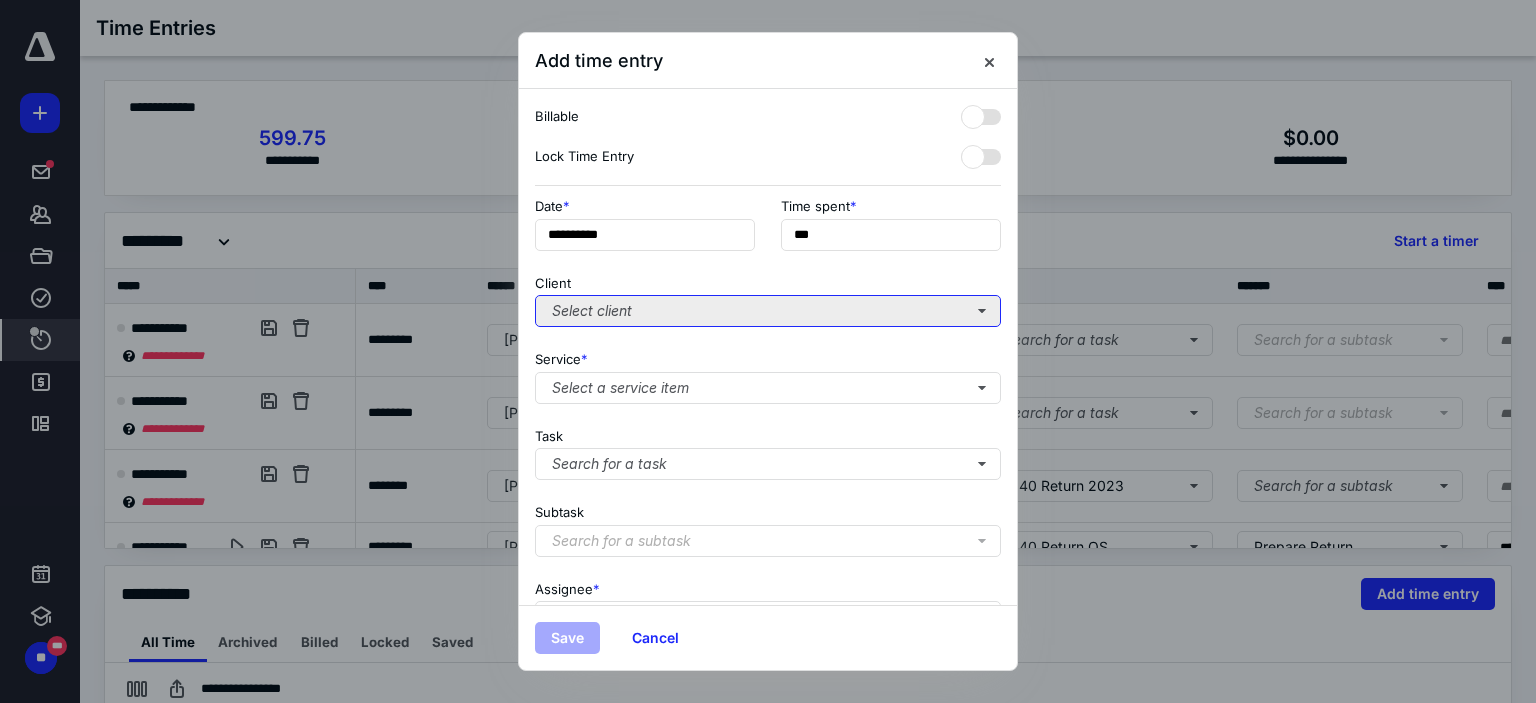 click on "Select client" at bounding box center (768, 311) 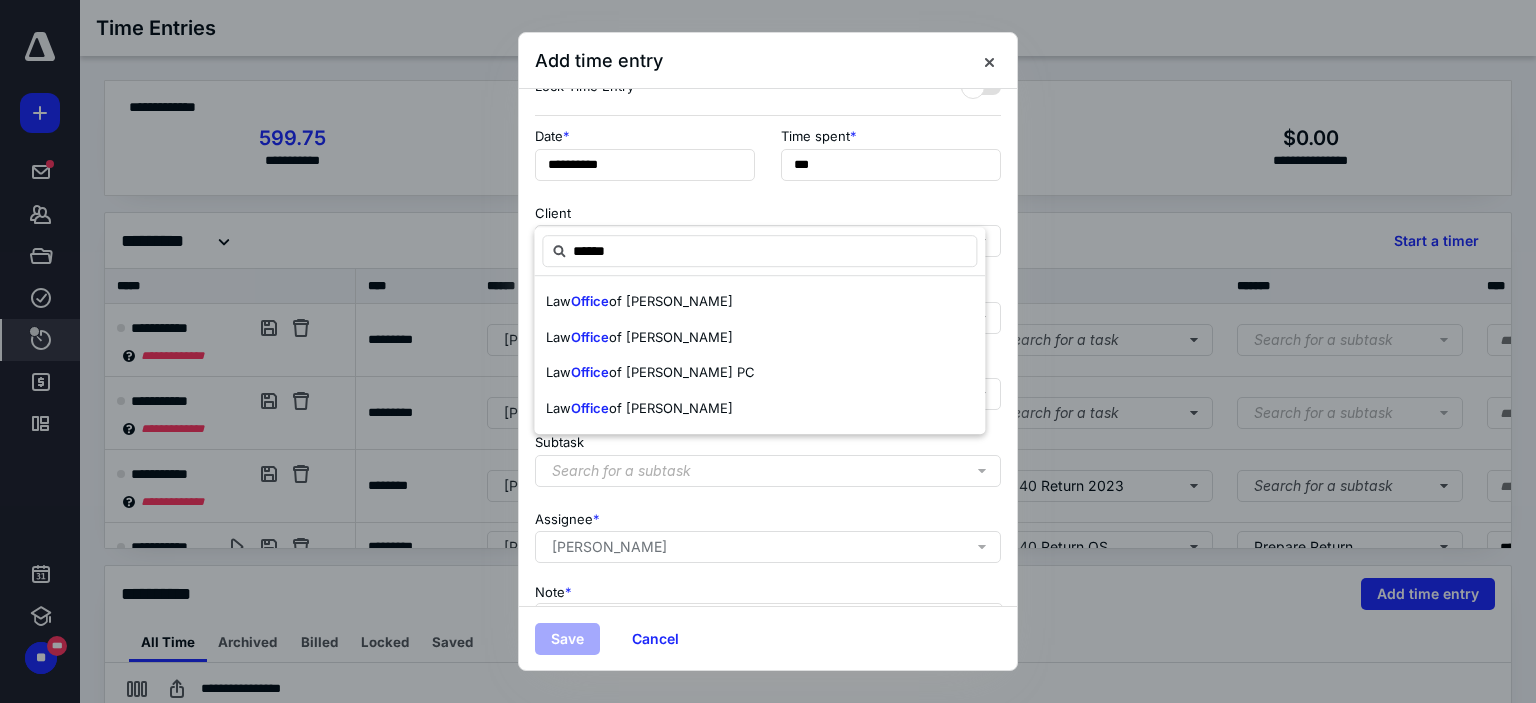 scroll, scrollTop: 100, scrollLeft: 0, axis: vertical 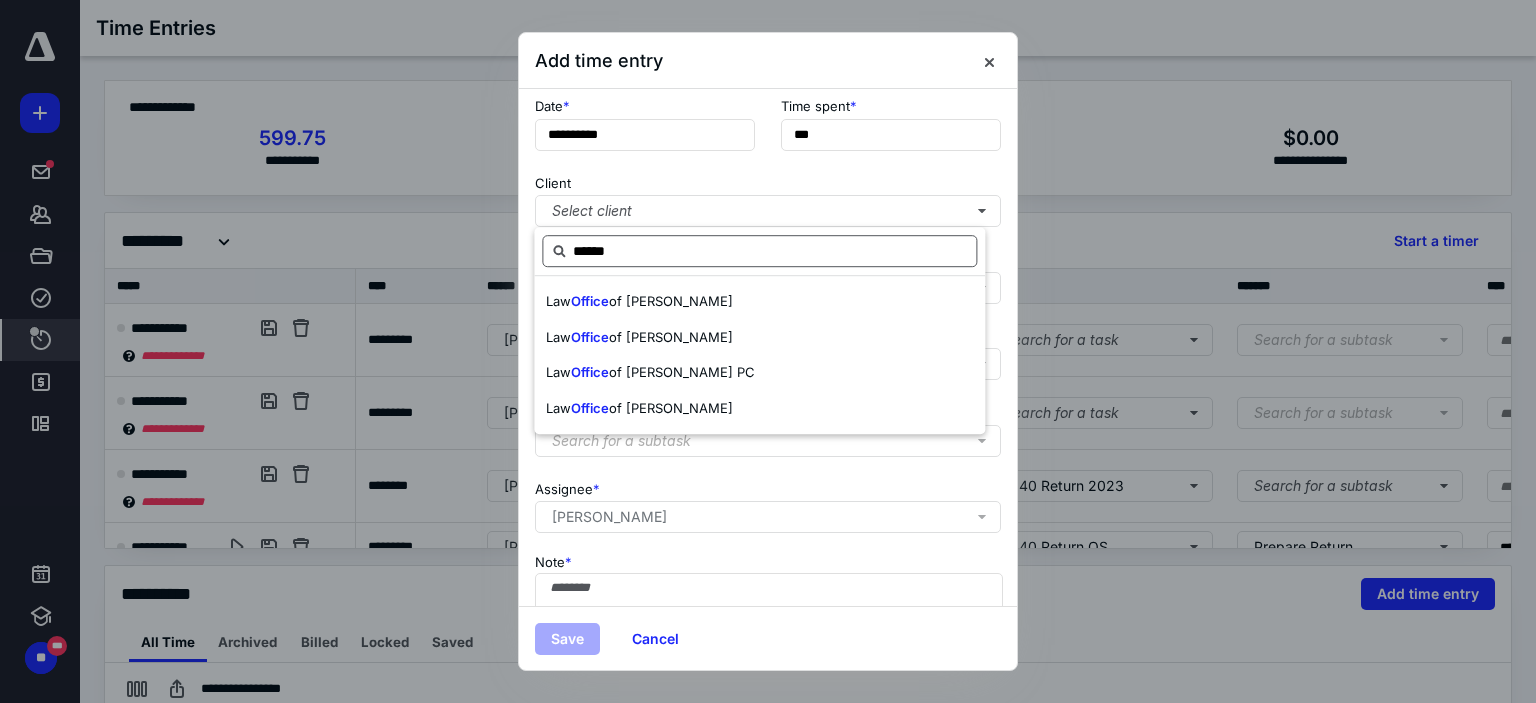 click on "******" at bounding box center [759, 251] 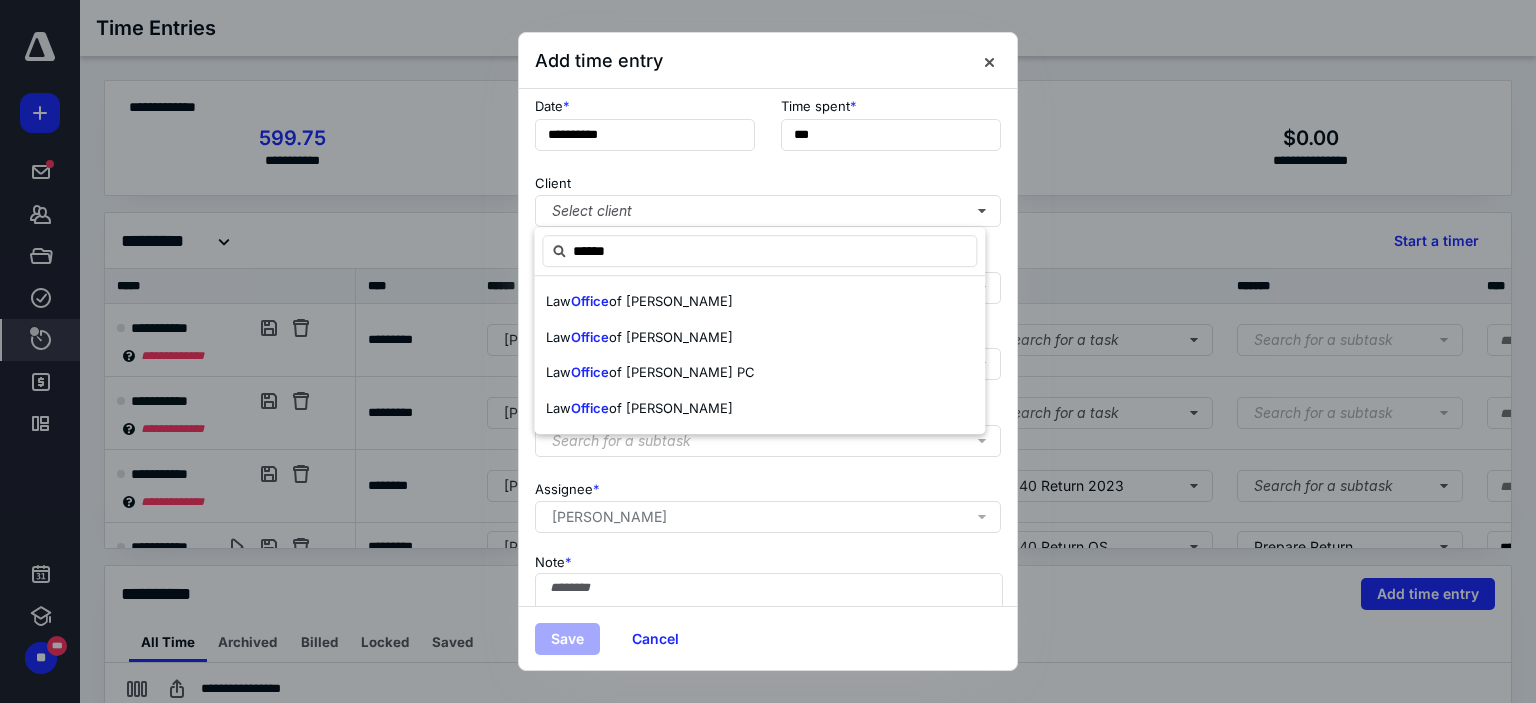 type on "******" 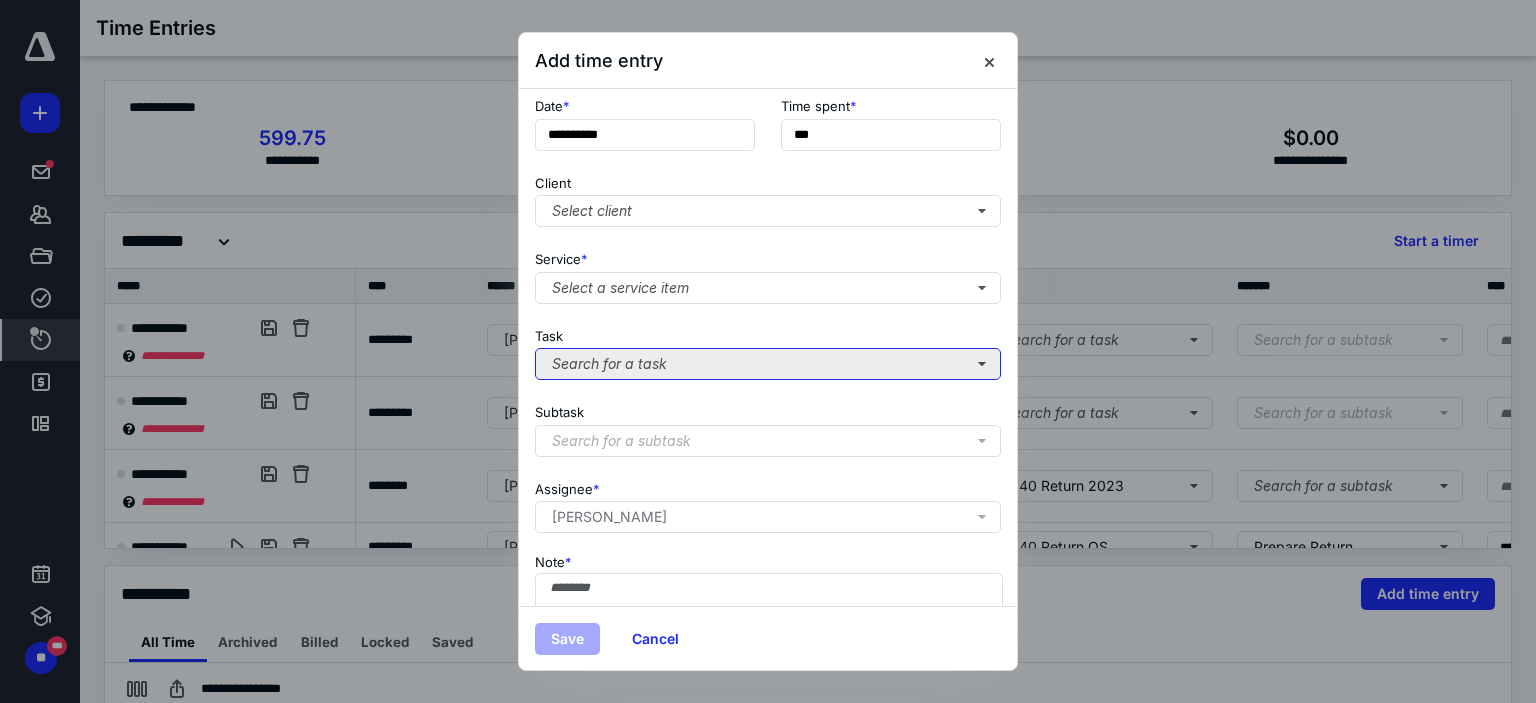 click on "Search for a task" at bounding box center [768, 364] 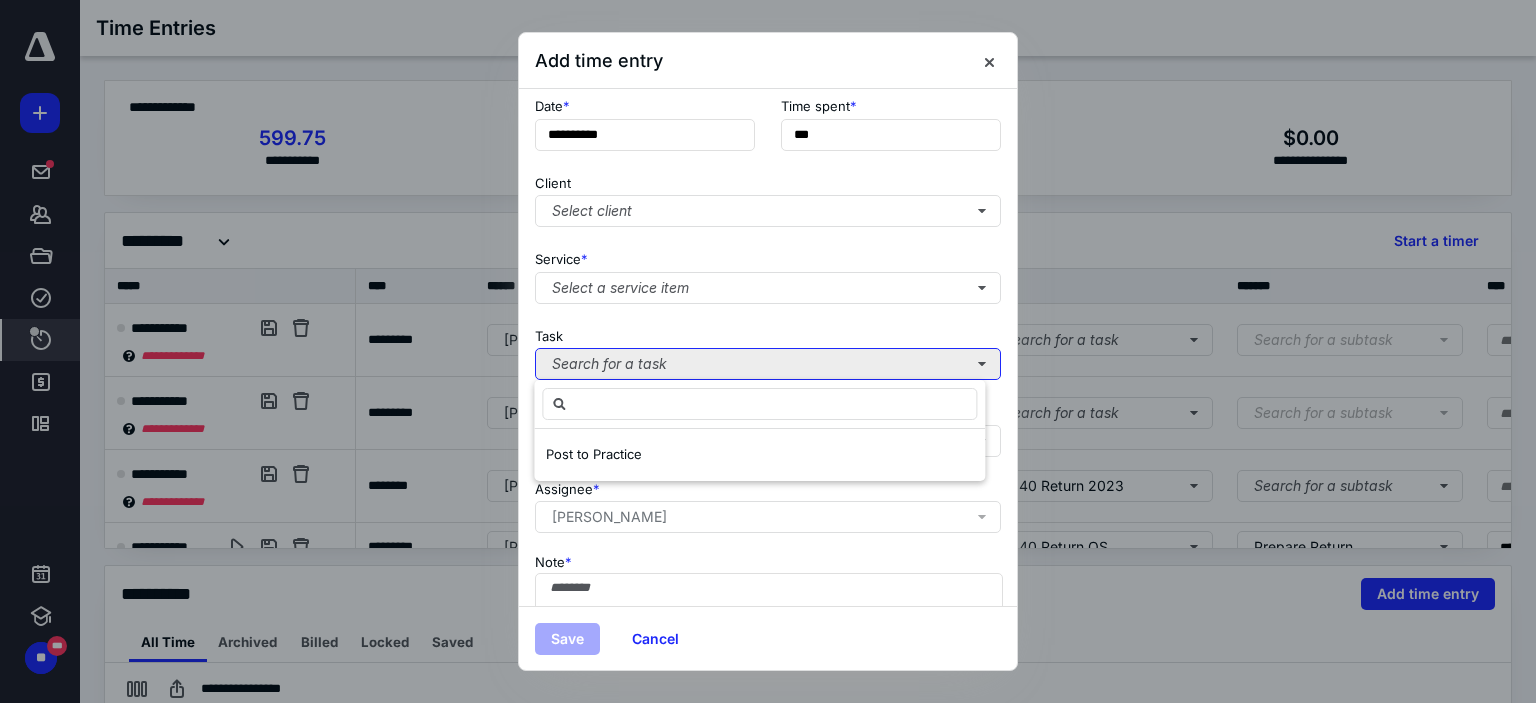 click on "Search for a task" at bounding box center (768, 364) 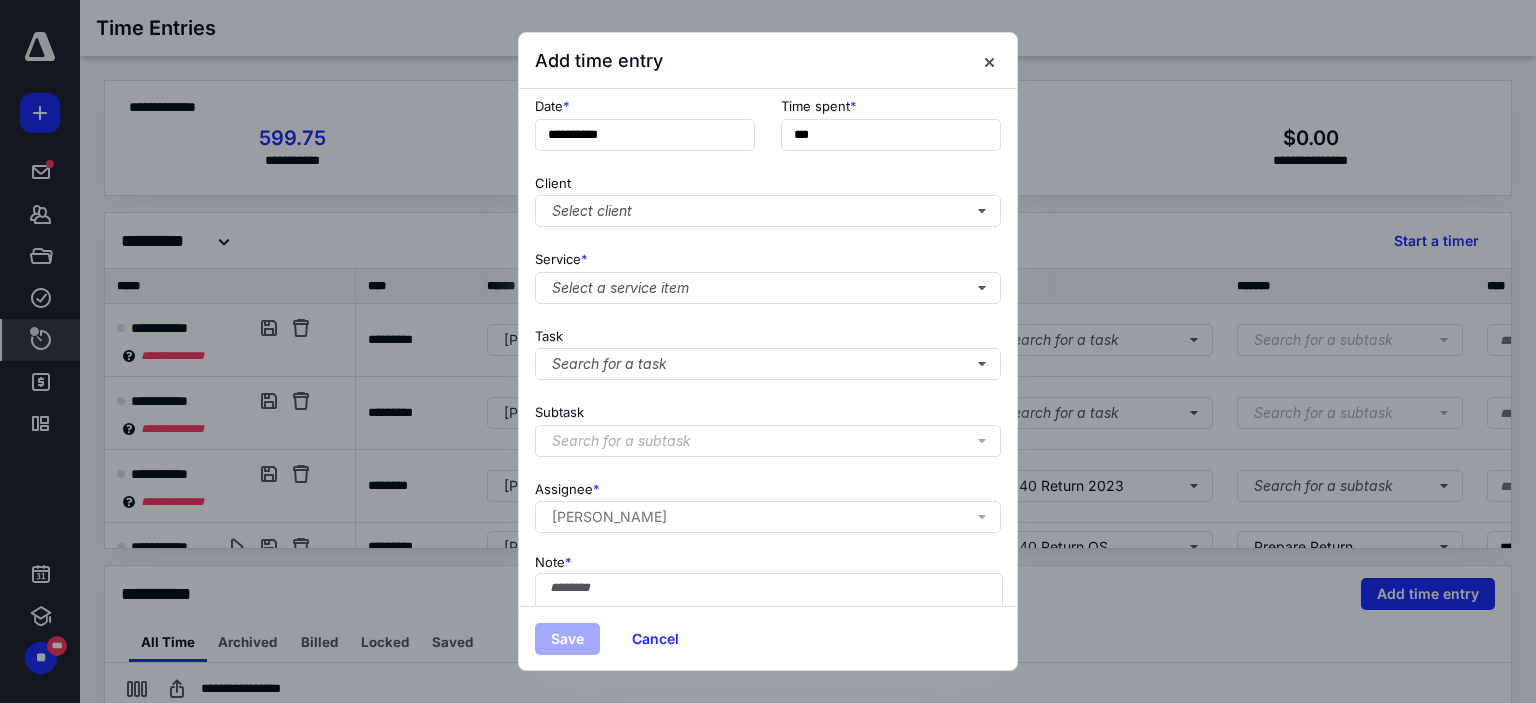 click on "Search for a subtask" at bounding box center [772, 441] 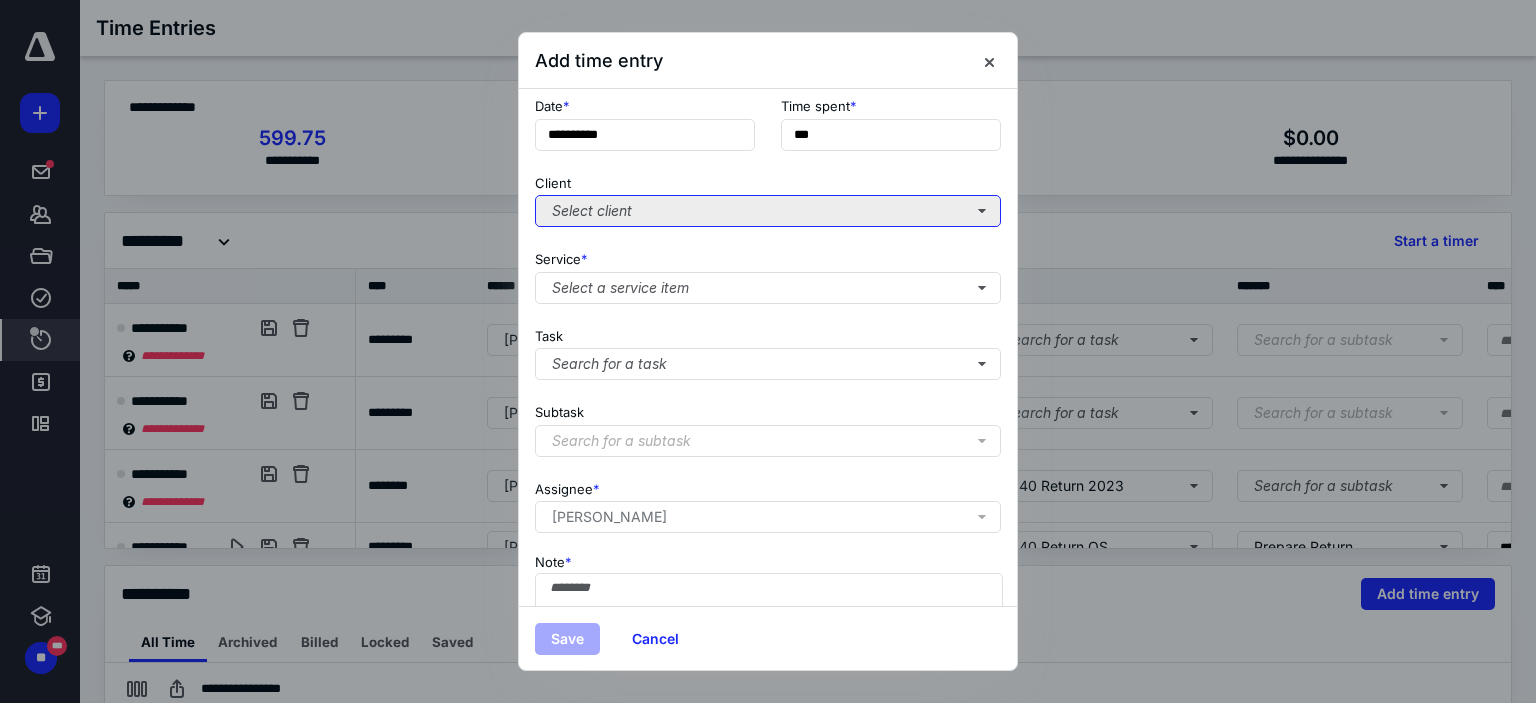 click on "Select client" at bounding box center (768, 211) 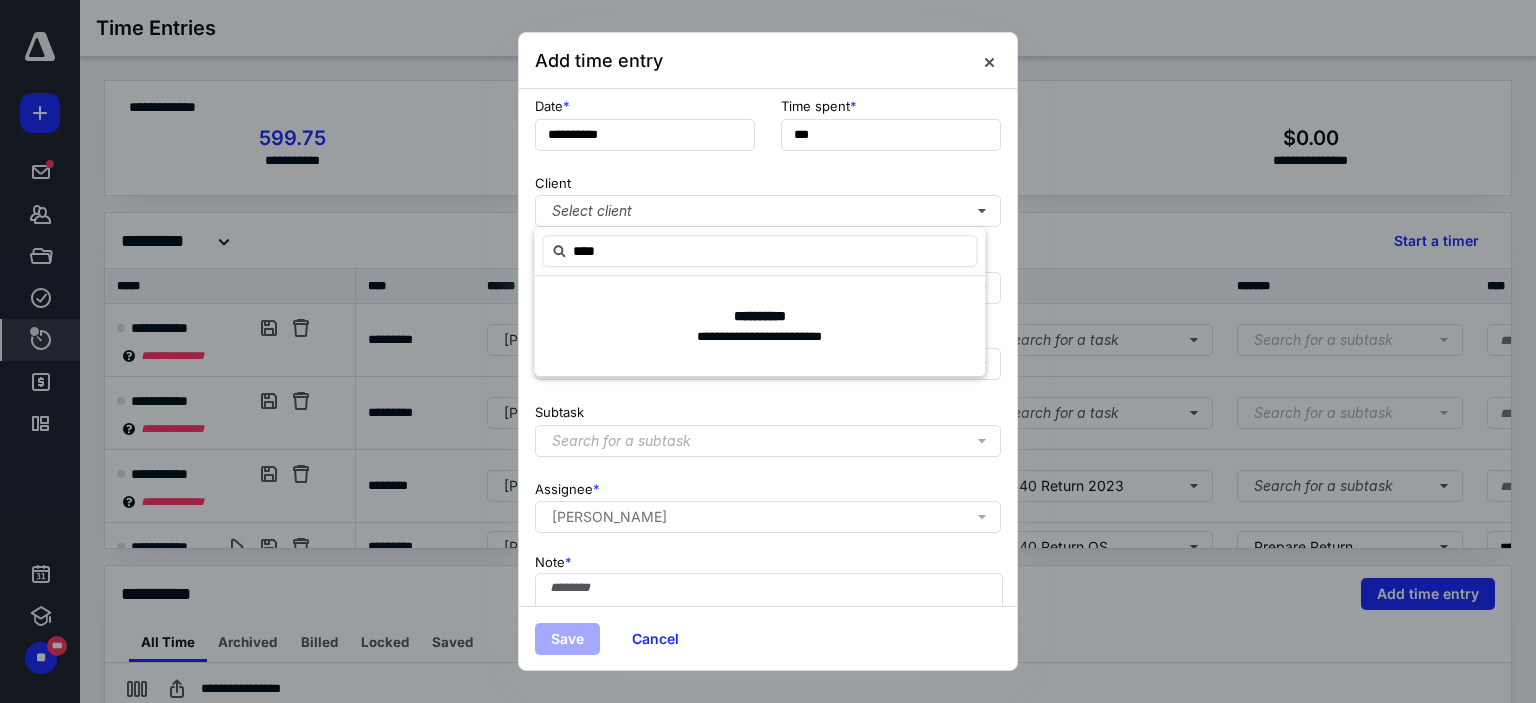 type on "****" 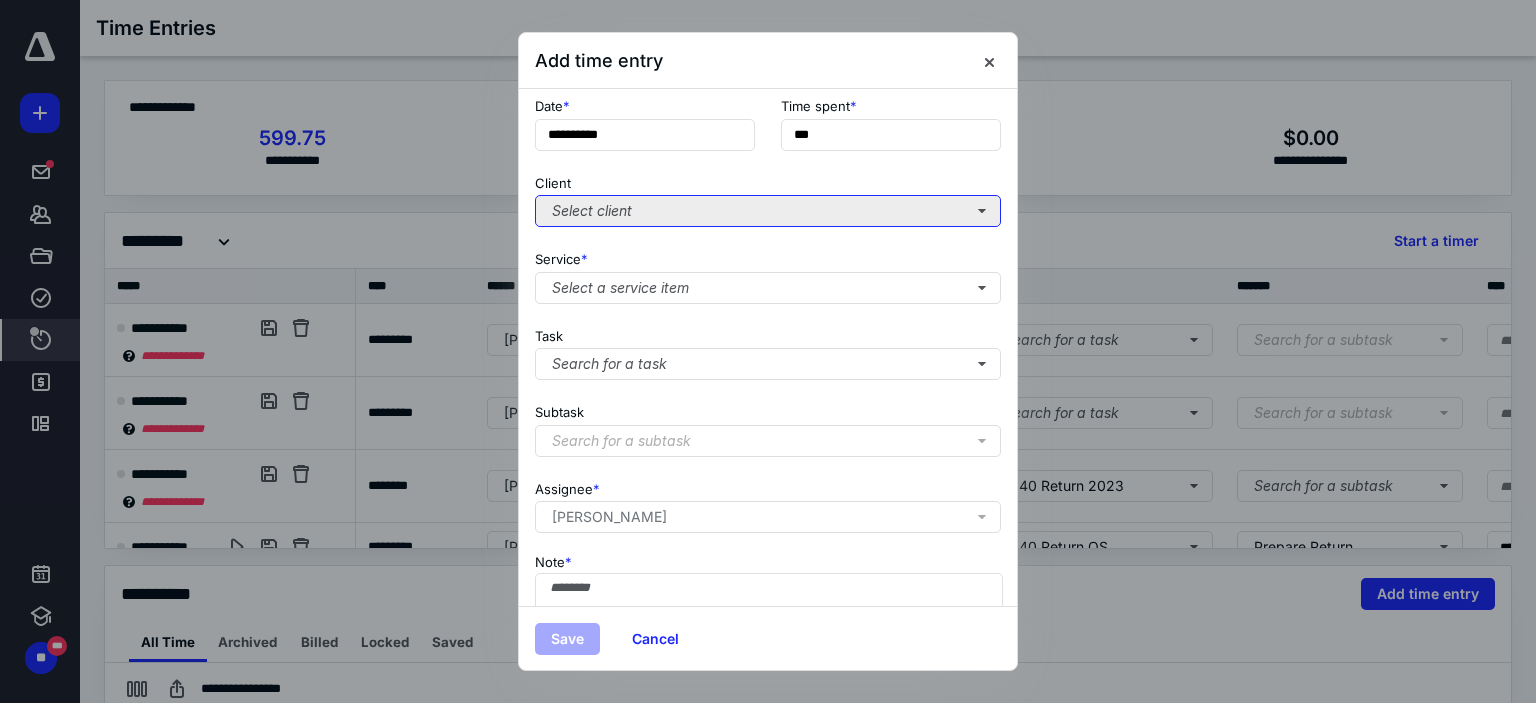 click on "Select client" at bounding box center [768, 211] 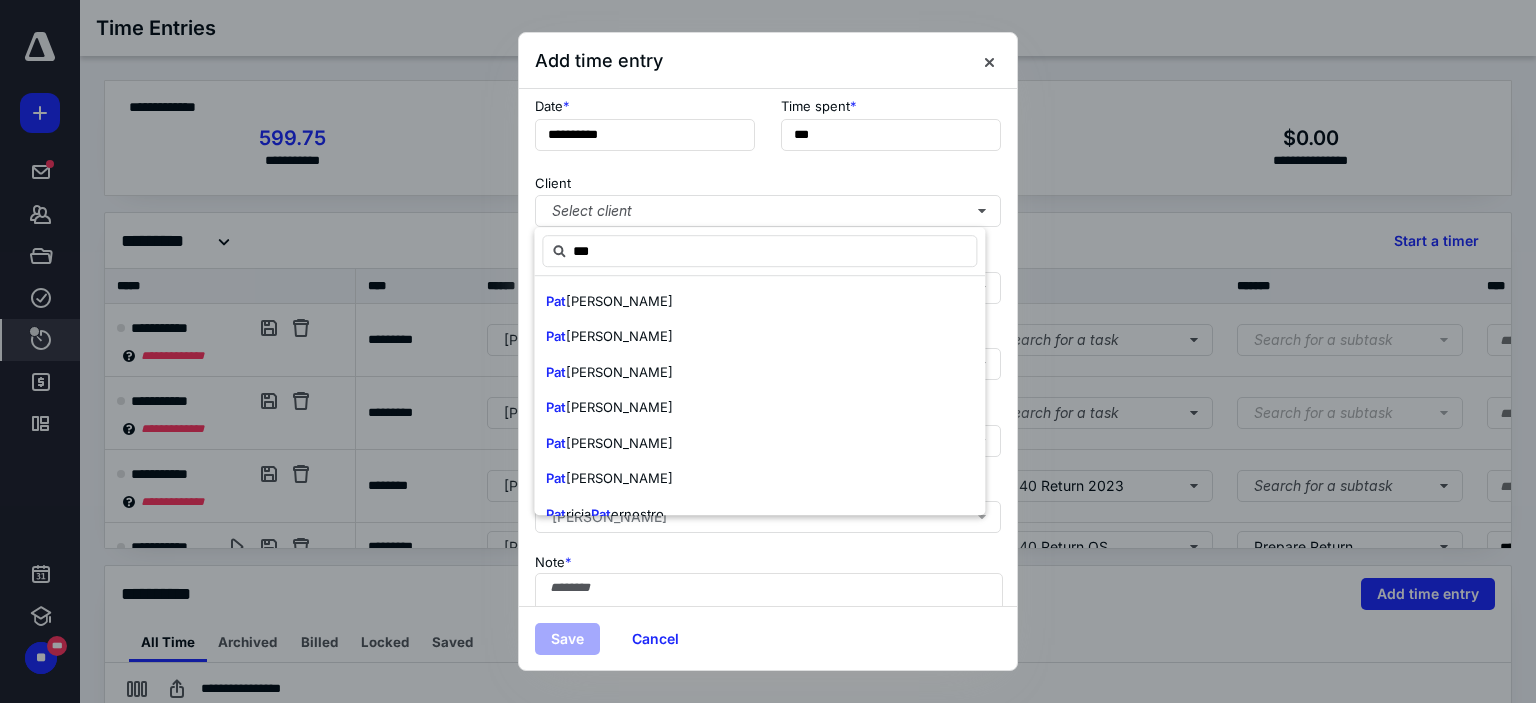 scroll, scrollTop: 360, scrollLeft: 0, axis: vertical 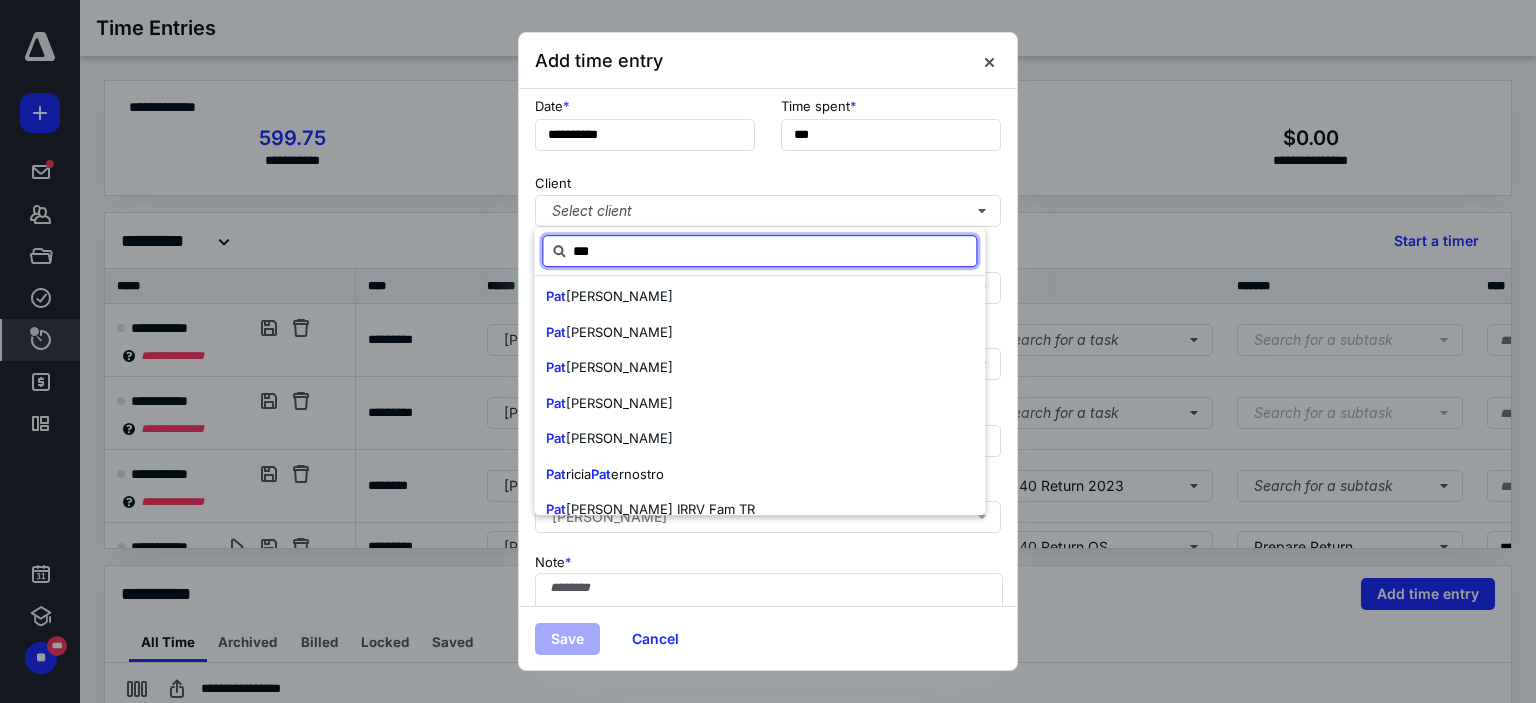 click on "***" at bounding box center (759, 251) 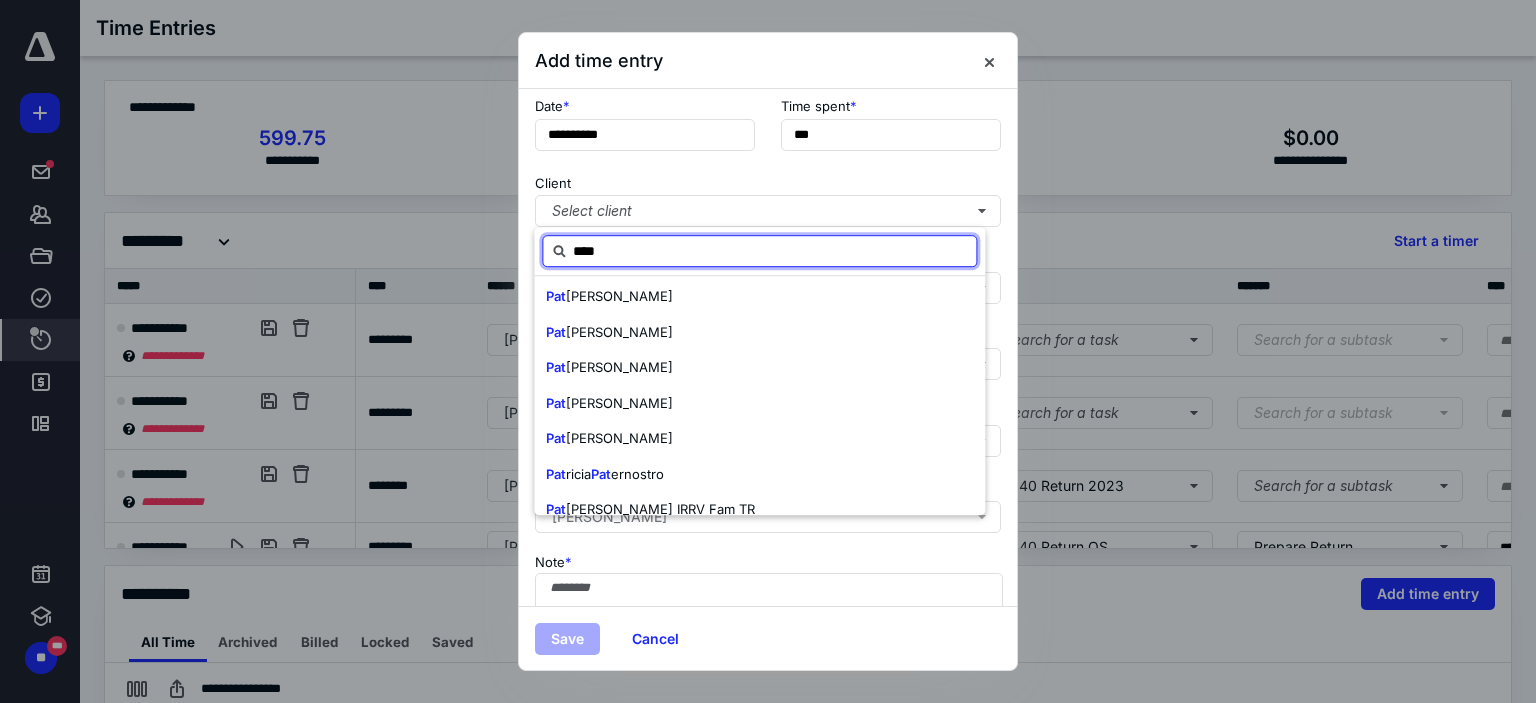 scroll, scrollTop: 0, scrollLeft: 0, axis: both 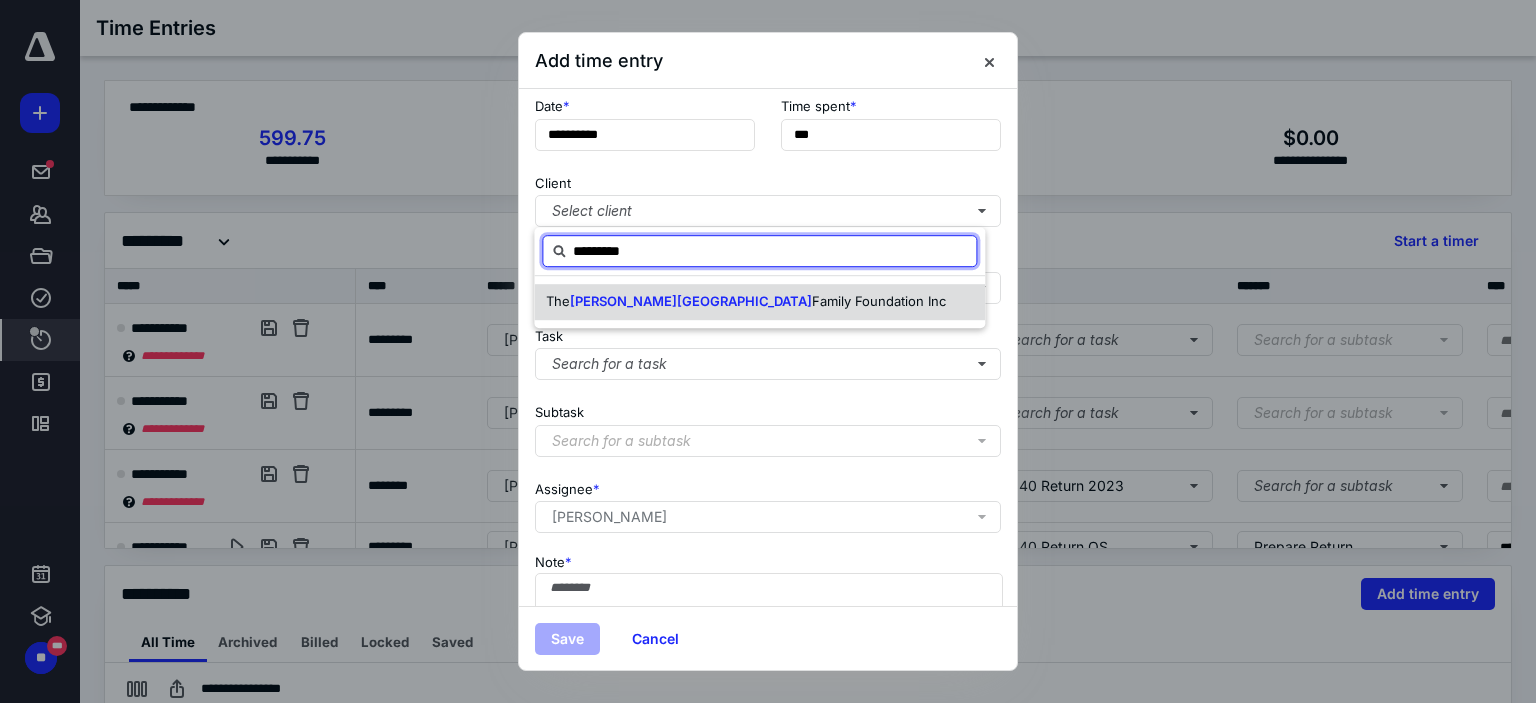 click on "The  Pat Cairo  Family Foundation Inc" at bounding box center (759, 302) 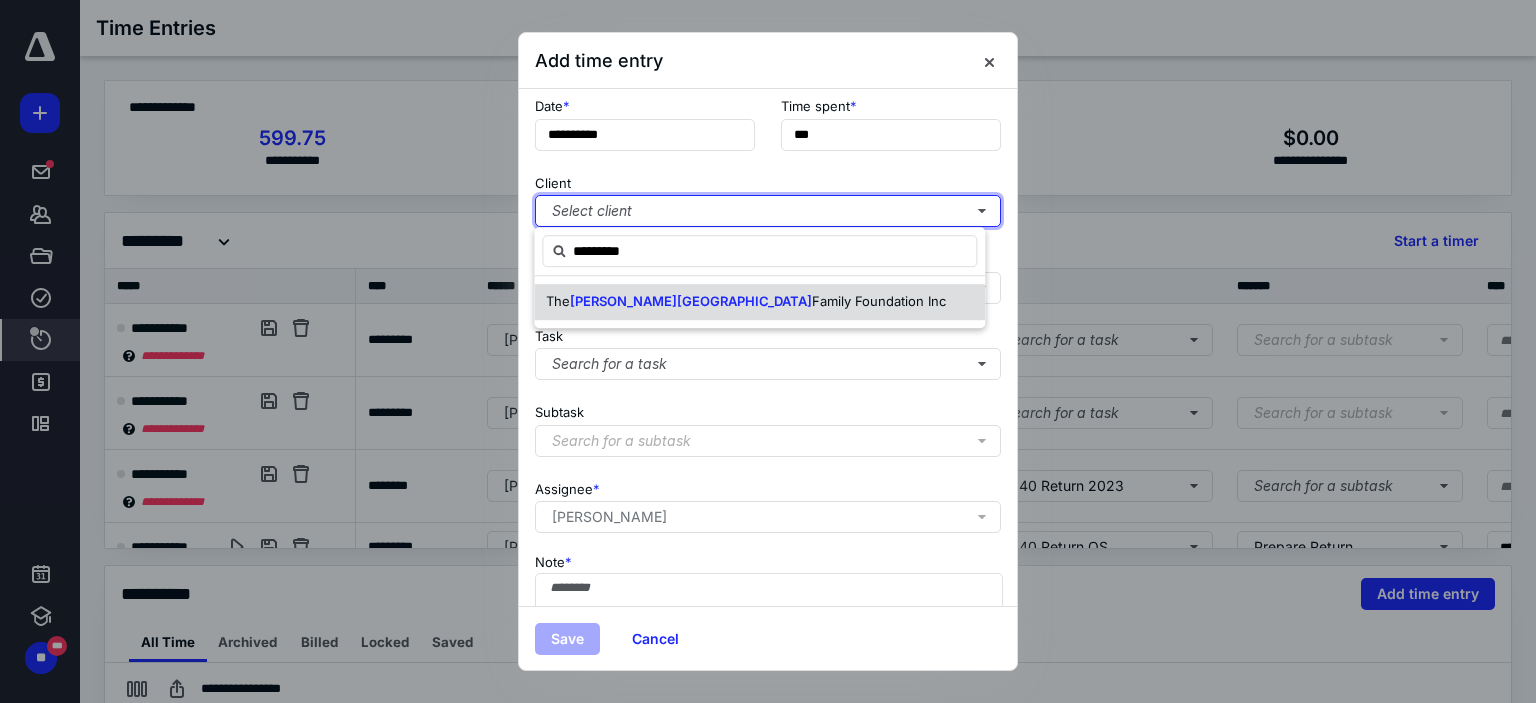 checkbox on "true" 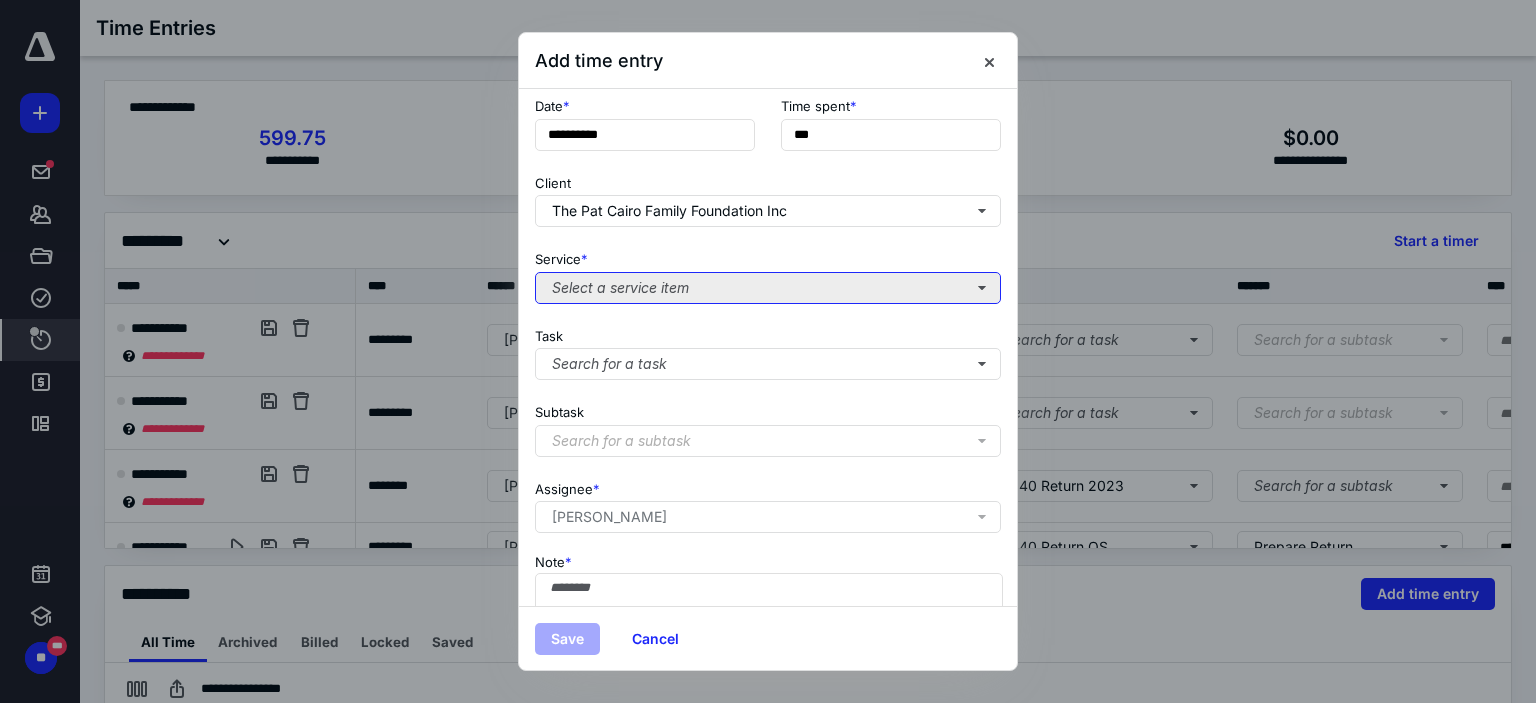 click on "Select a service item" at bounding box center [768, 288] 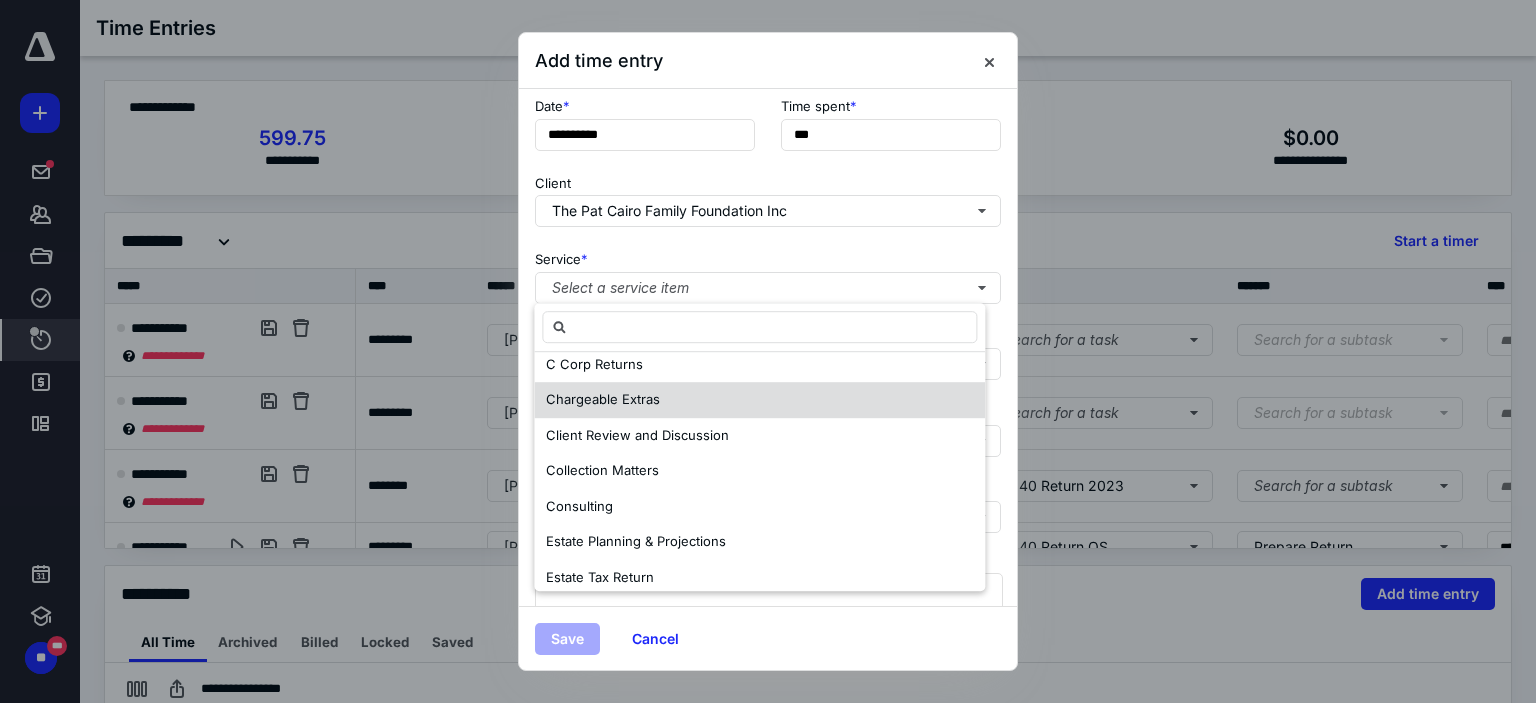 scroll, scrollTop: 400, scrollLeft: 0, axis: vertical 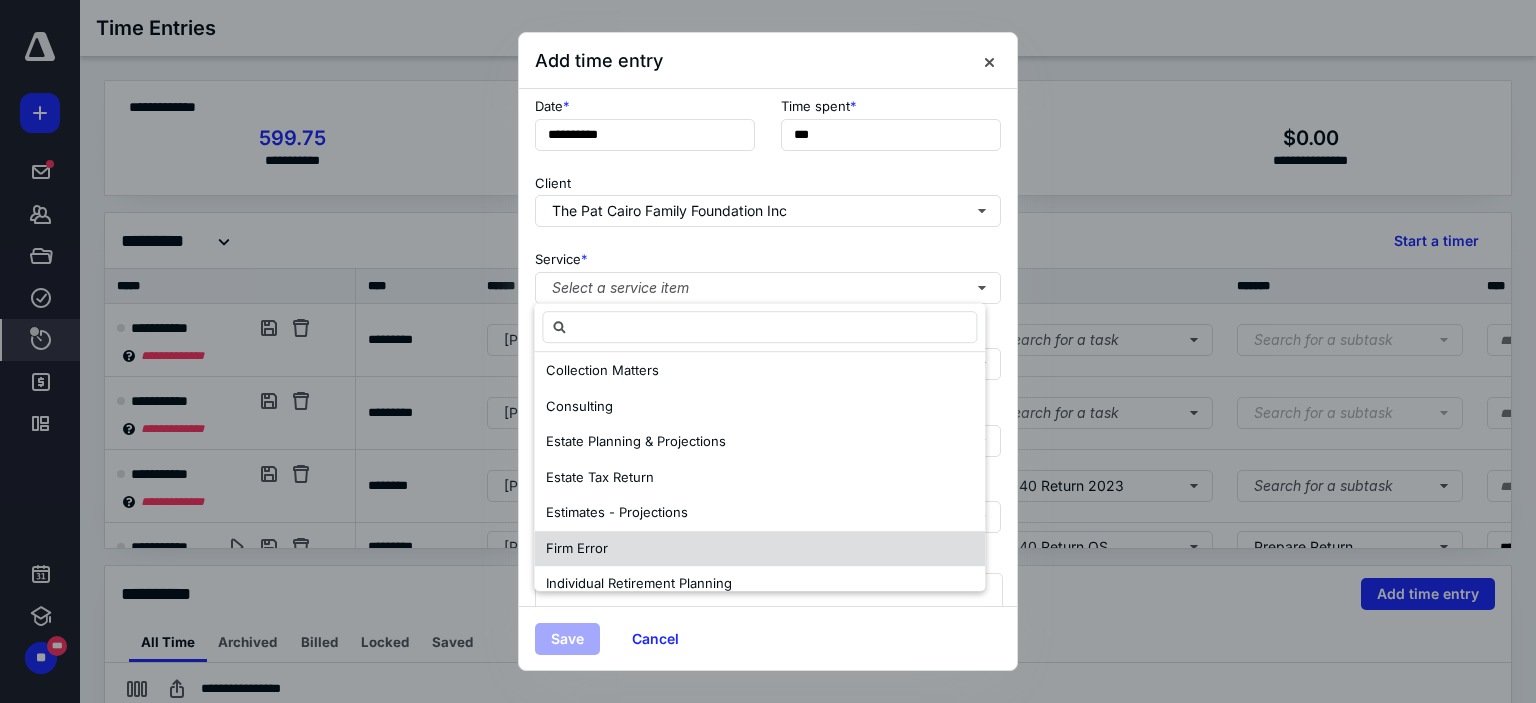 click on "Firm Error" at bounding box center [577, 548] 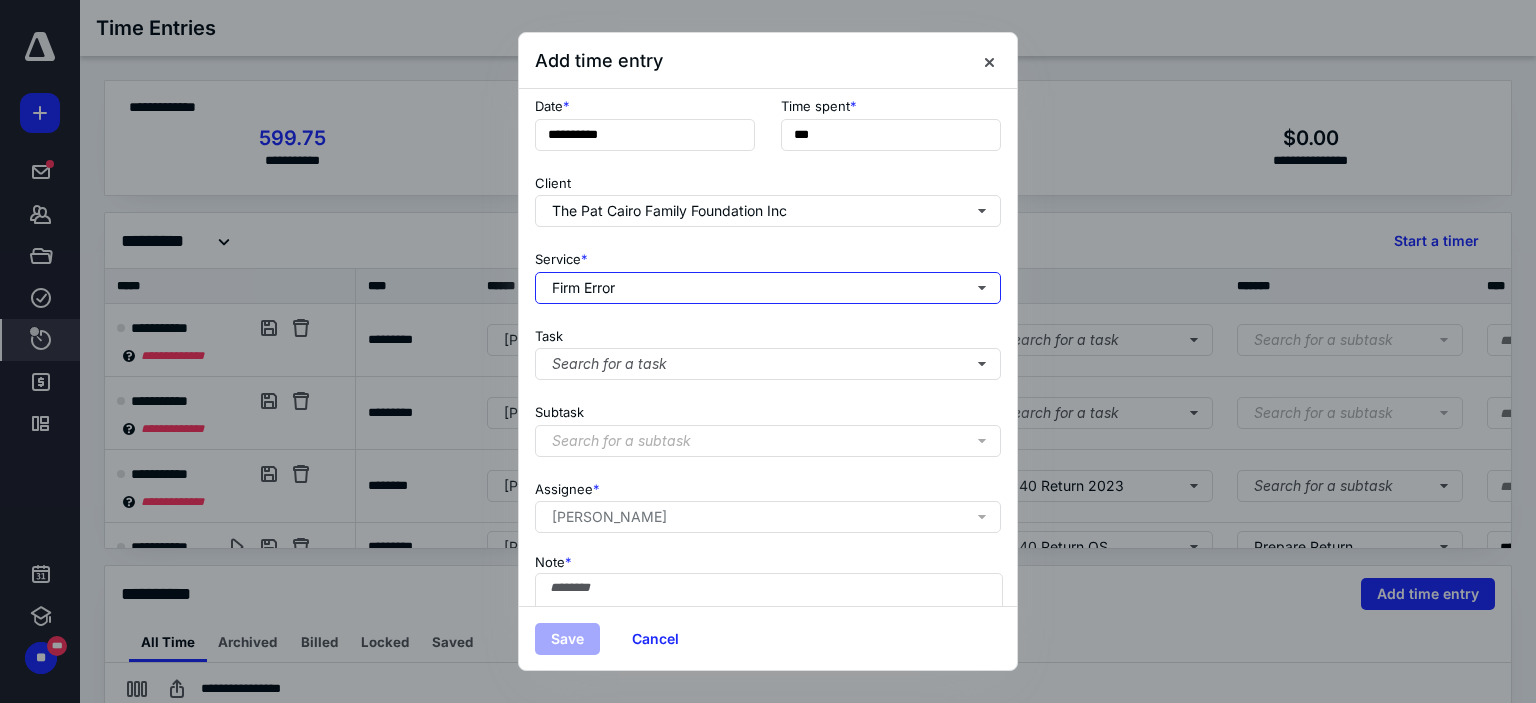 scroll, scrollTop: 0, scrollLeft: 0, axis: both 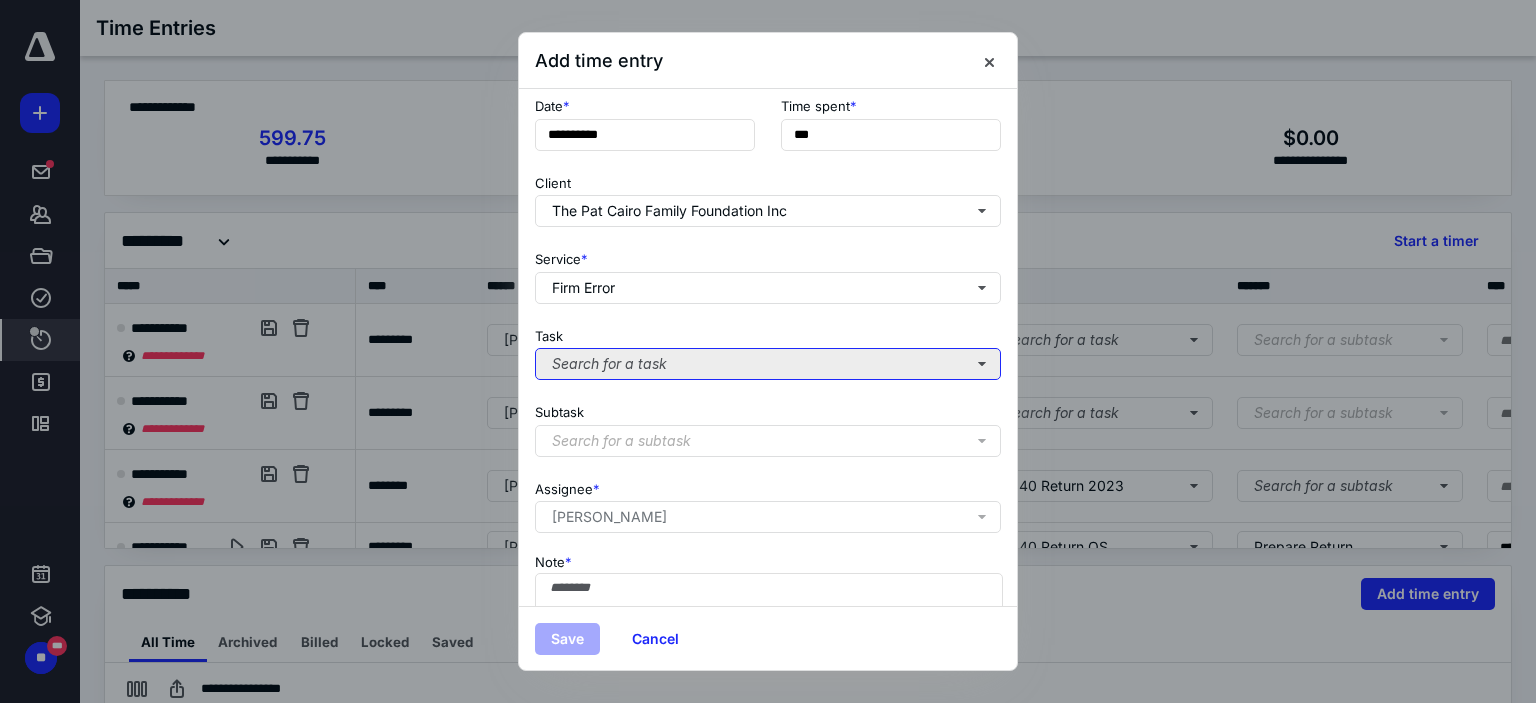 click on "Search for a task" at bounding box center (768, 364) 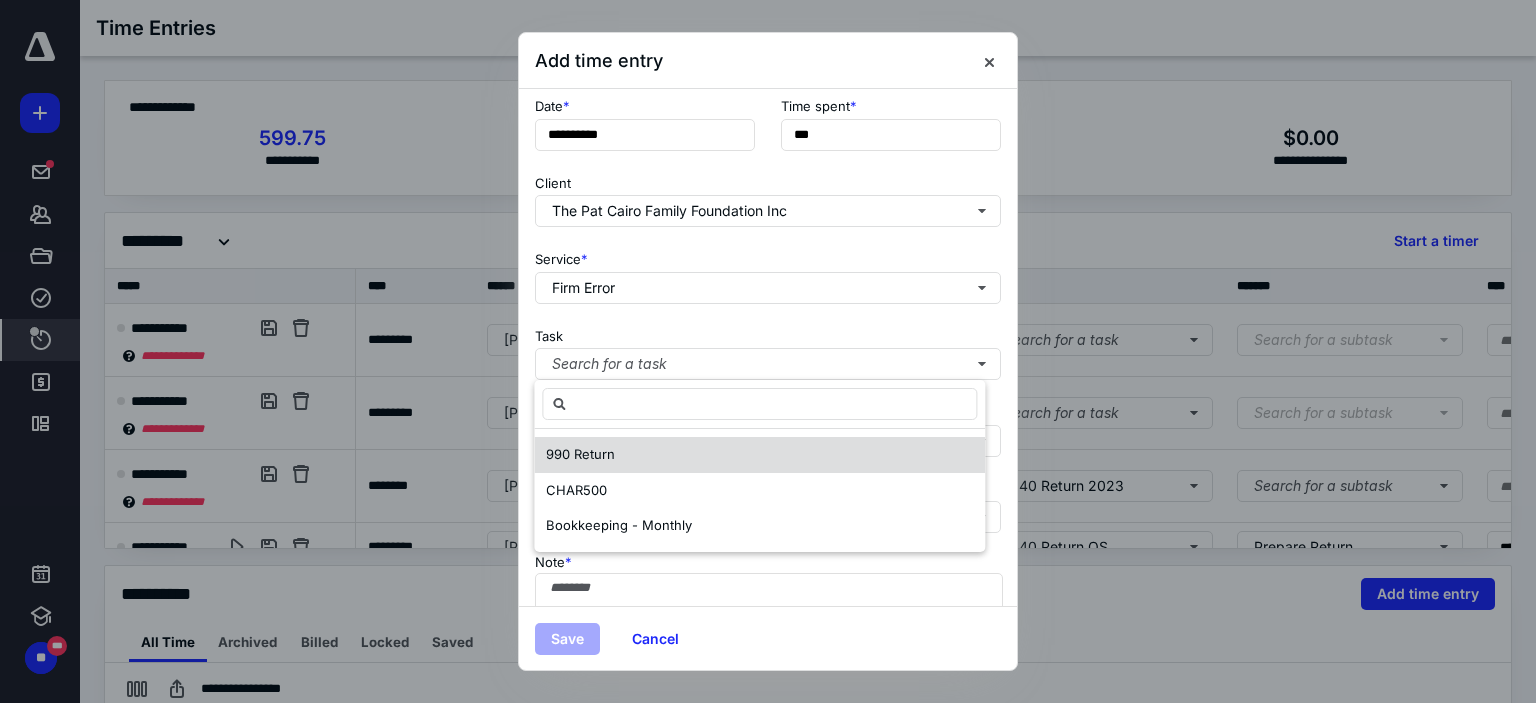 click on "990 Return" at bounding box center [580, 454] 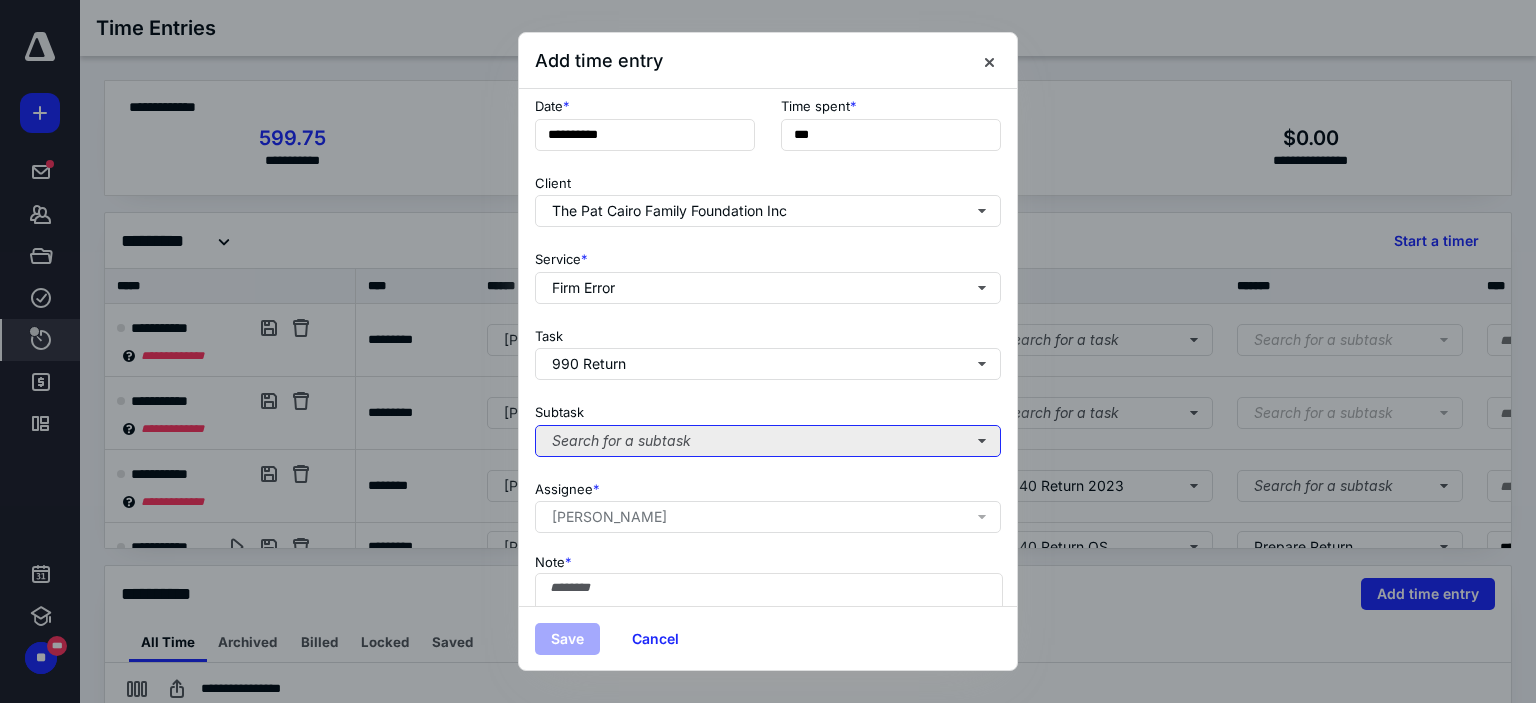 click on "Search for a subtask" at bounding box center [768, 441] 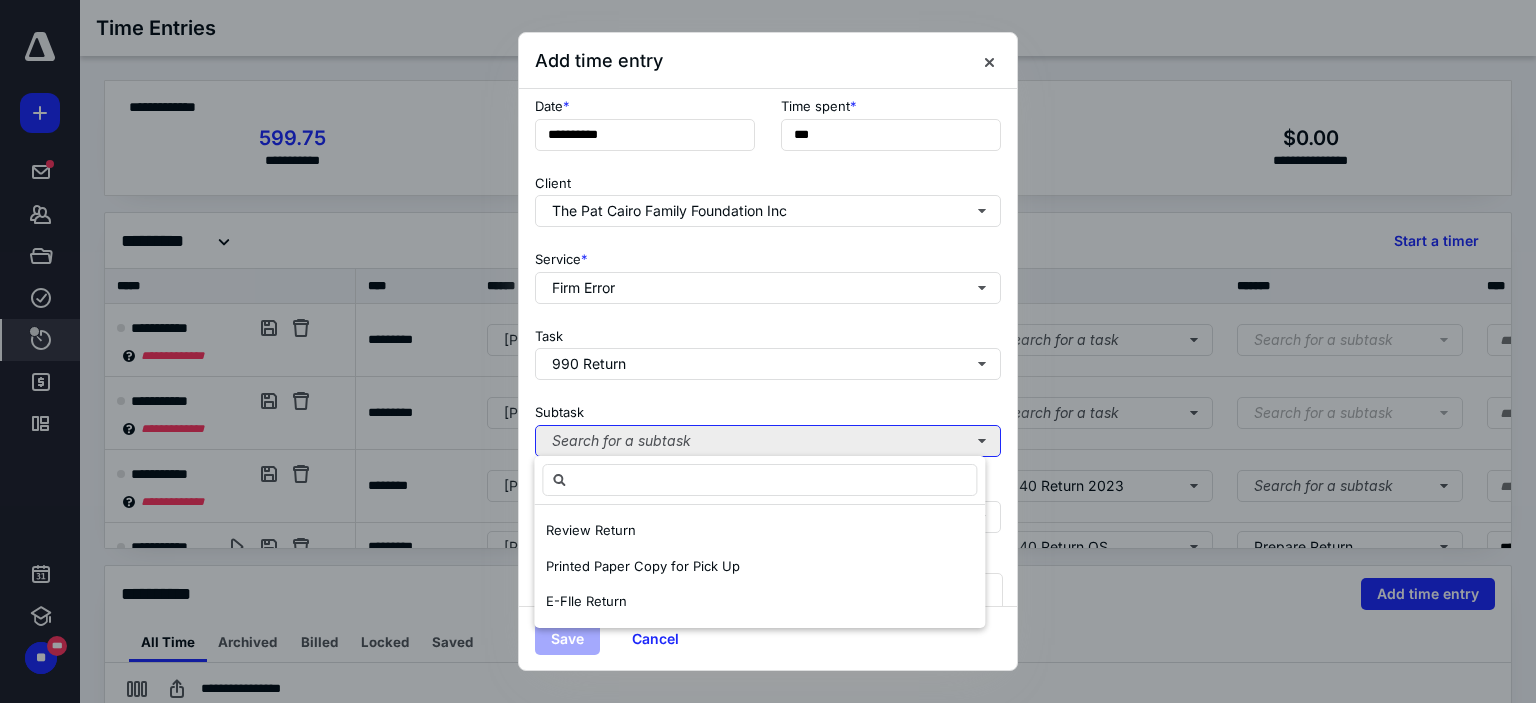 click on "Search for a subtask" at bounding box center (768, 441) 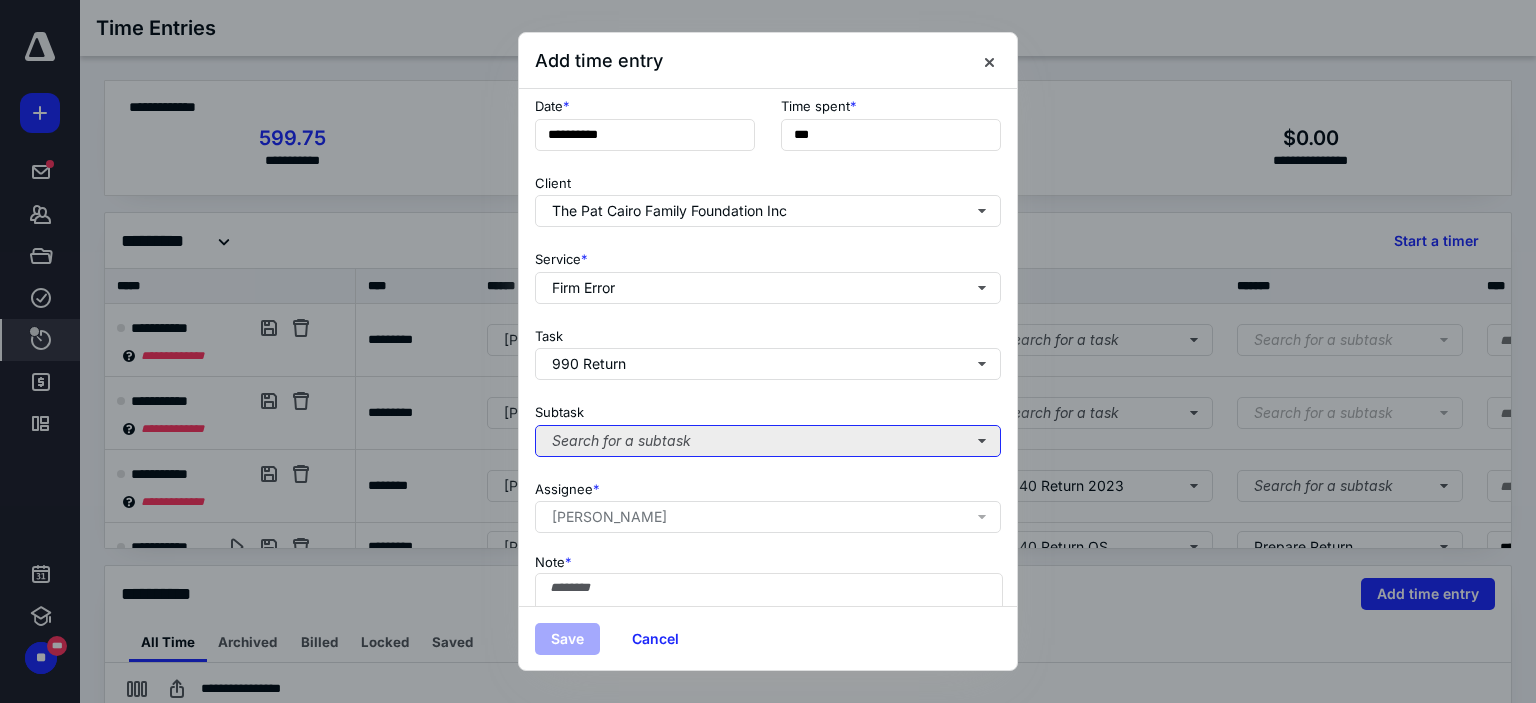 scroll, scrollTop: 197, scrollLeft: 0, axis: vertical 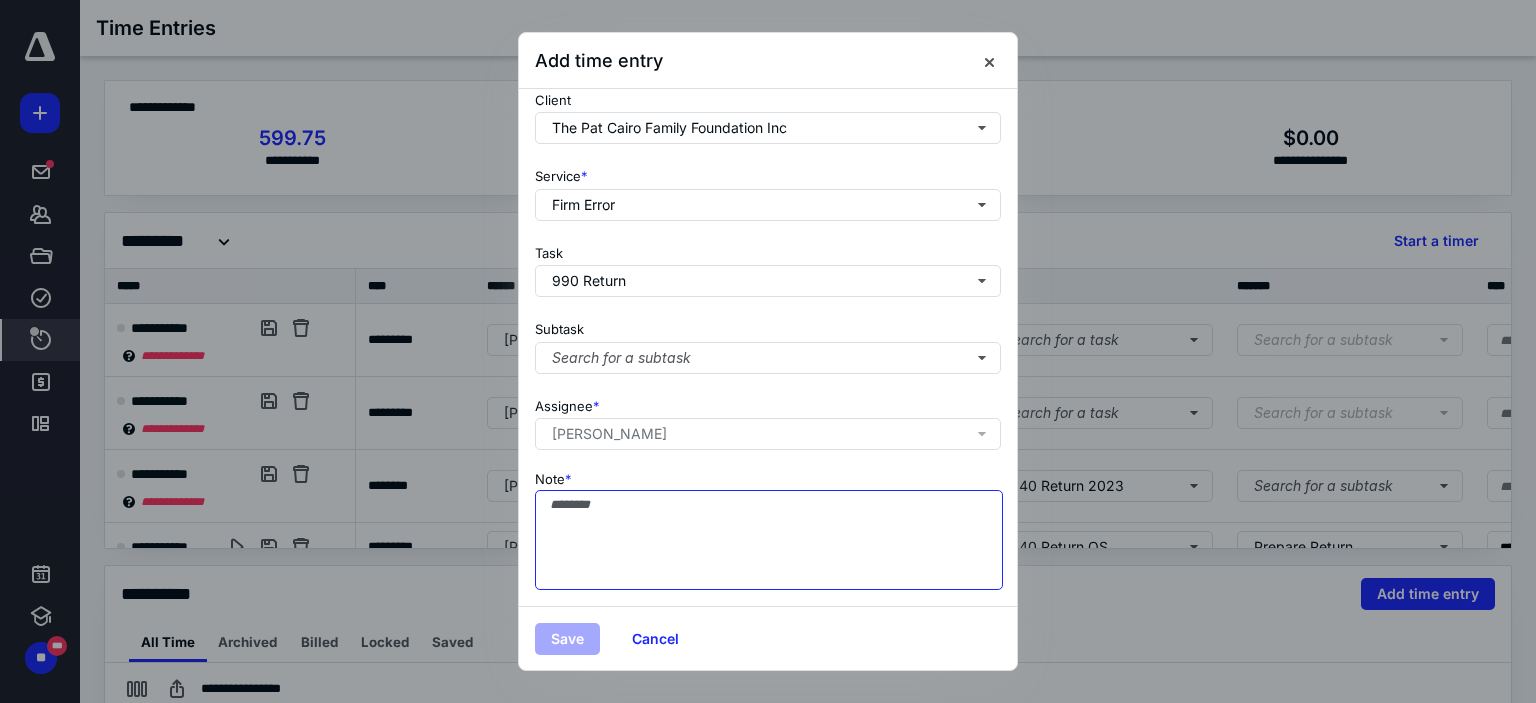 click on "Note *" at bounding box center [769, 540] 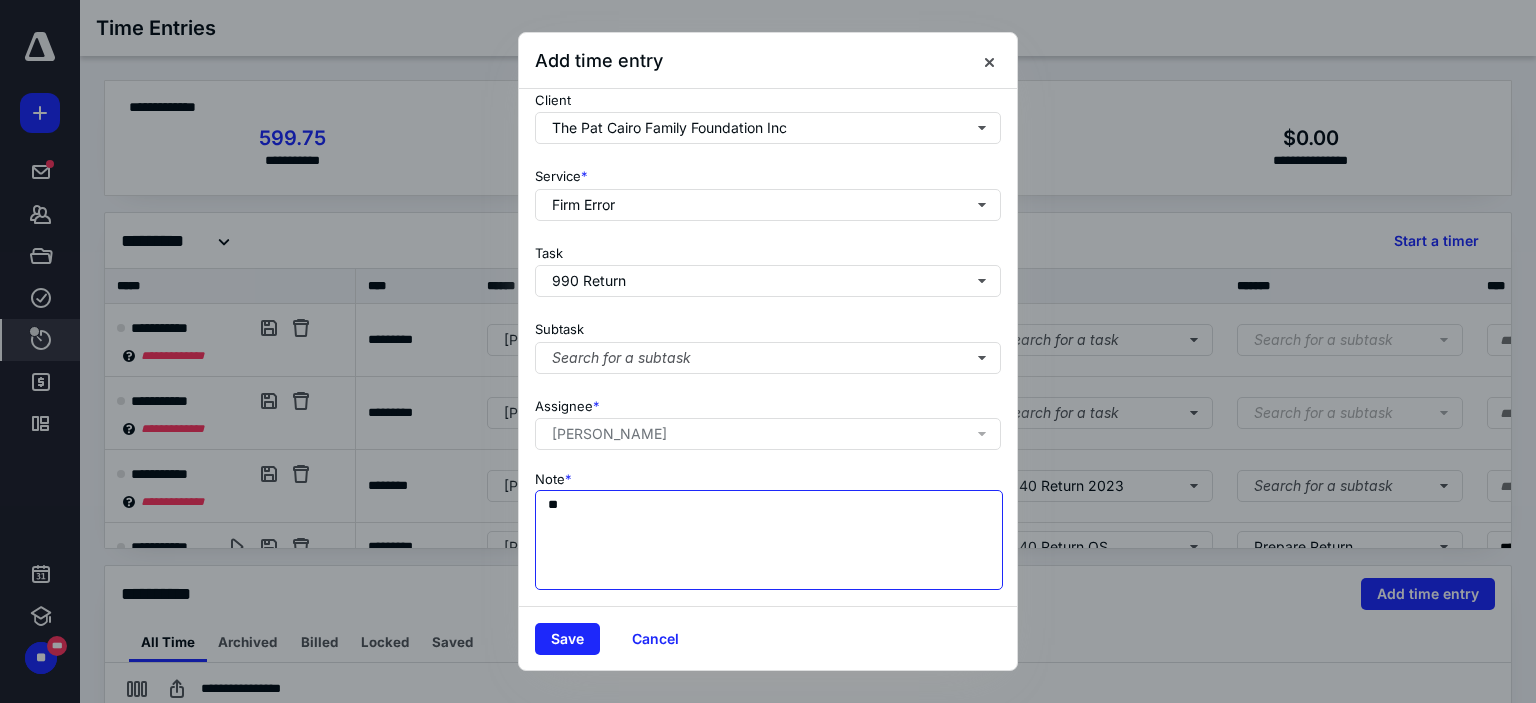 type on "*" 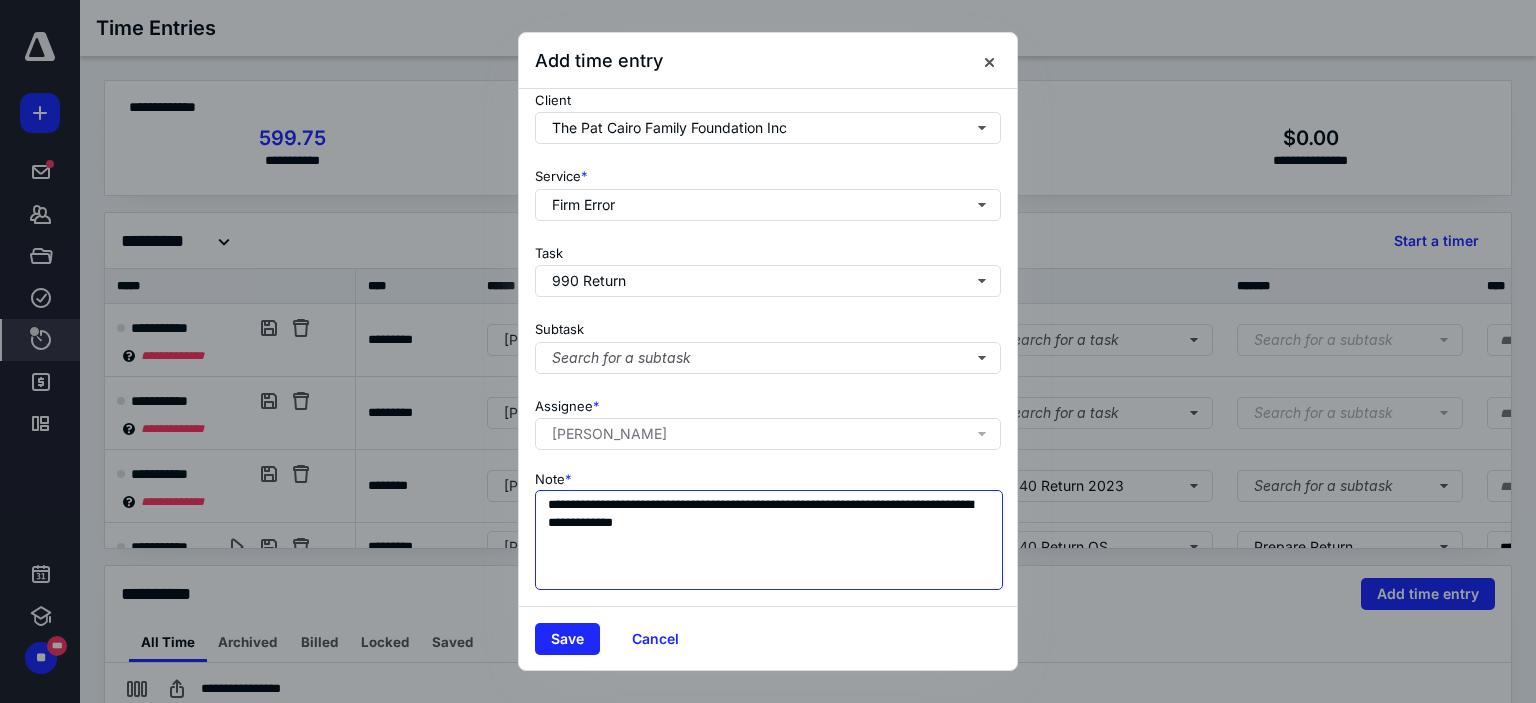 drag, startPoint x: 655, startPoint y: 507, endPoint x: 654, endPoint y: 519, distance: 12.0415945 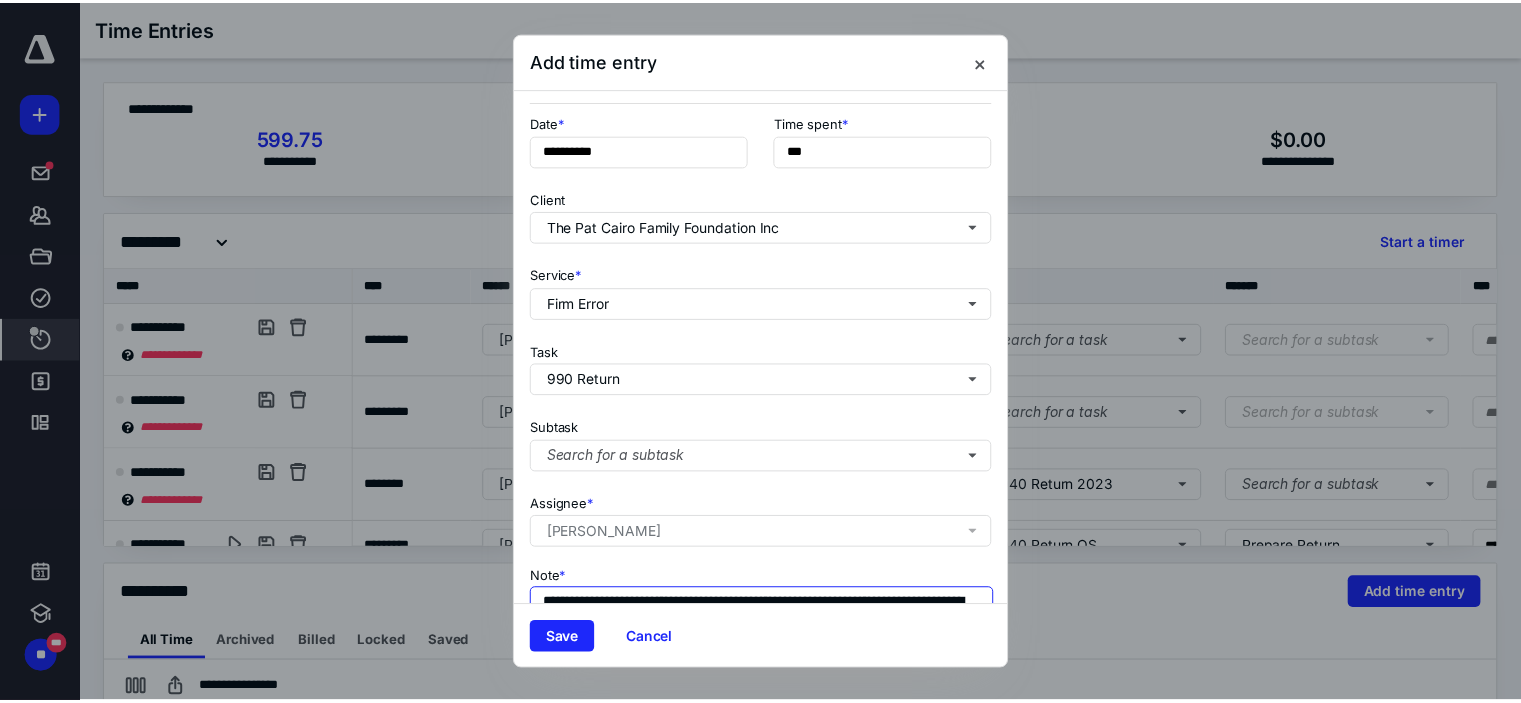 scroll, scrollTop: 0, scrollLeft: 0, axis: both 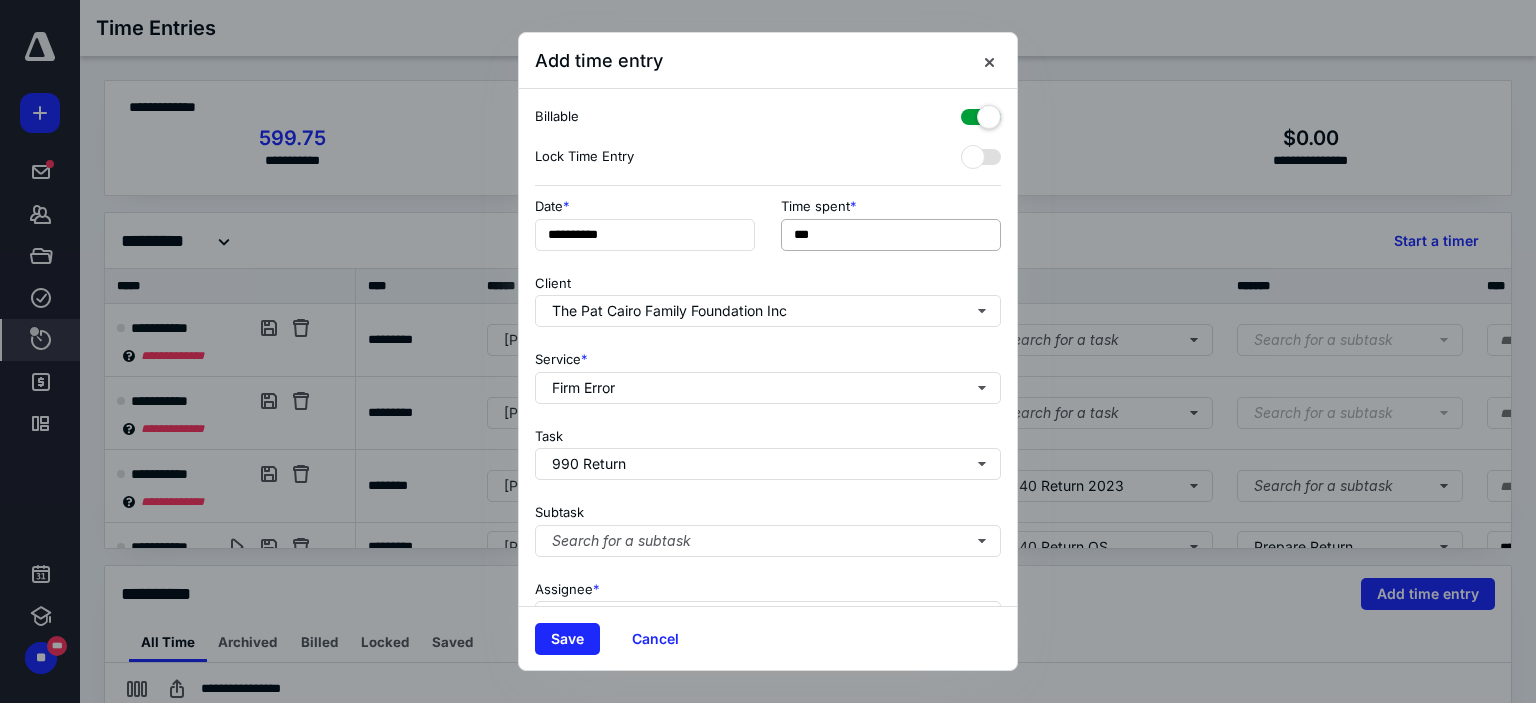 type on "**********" 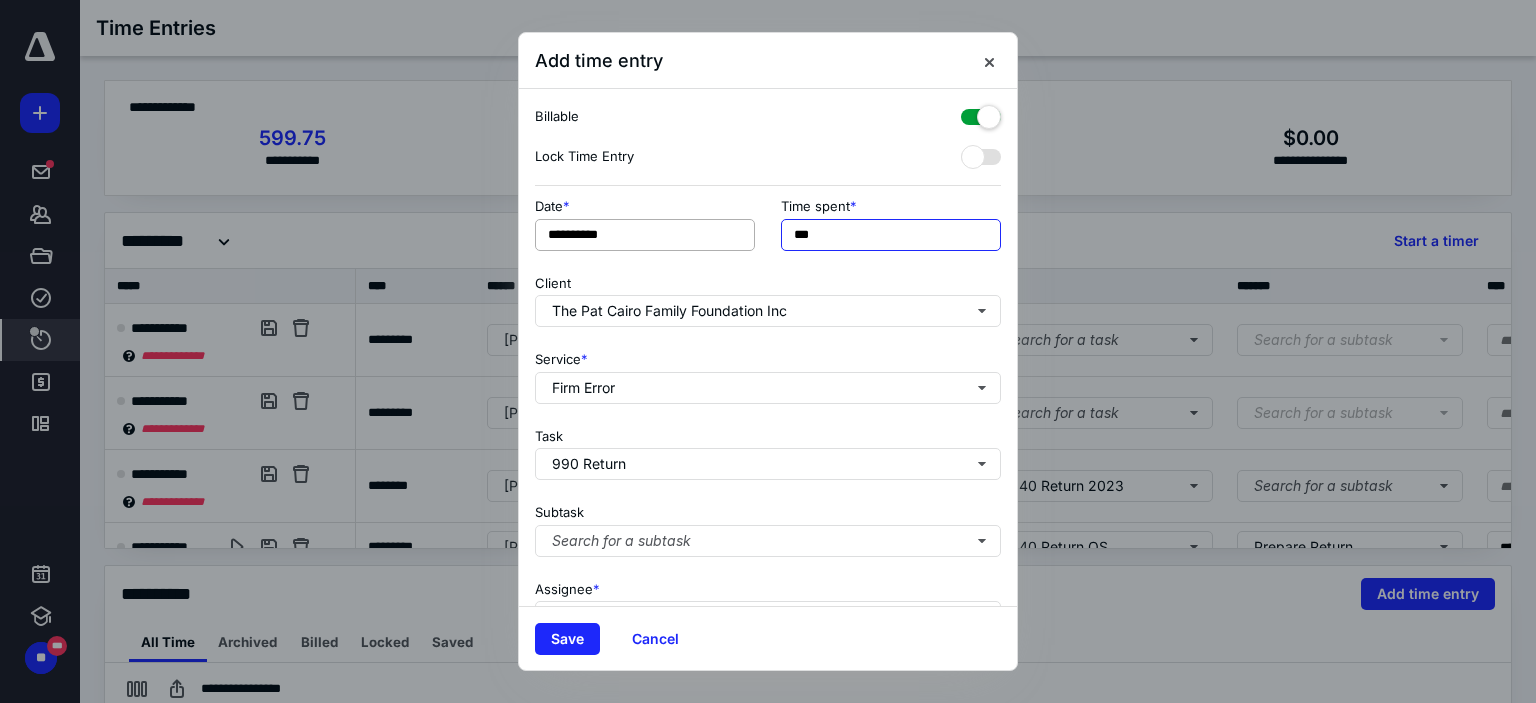 drag, startPoint x: 840, startPoint y: 236, endPoint x: 716, endPoint y: 250, distance: 124.78782 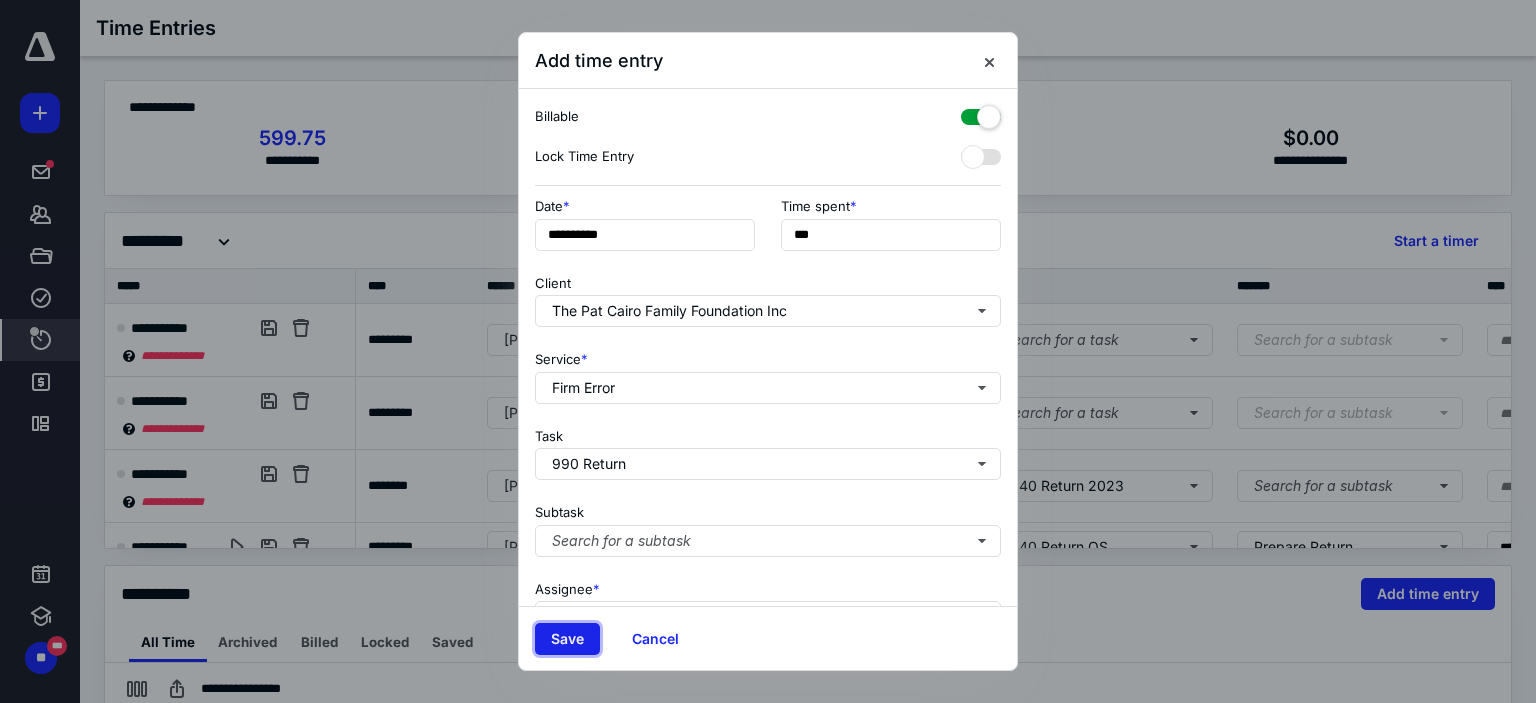 type on "******" 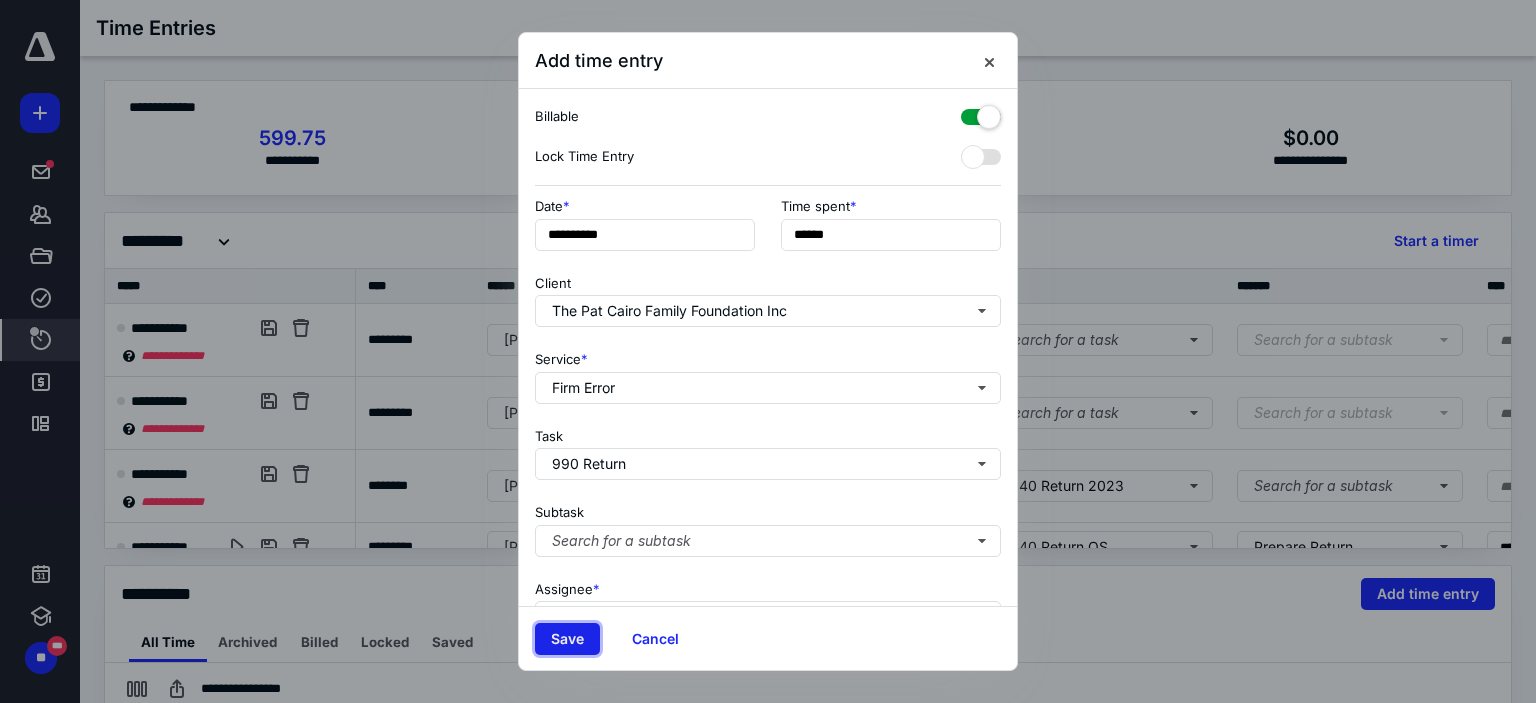 click on "Save" at bounding box center (567, 639) 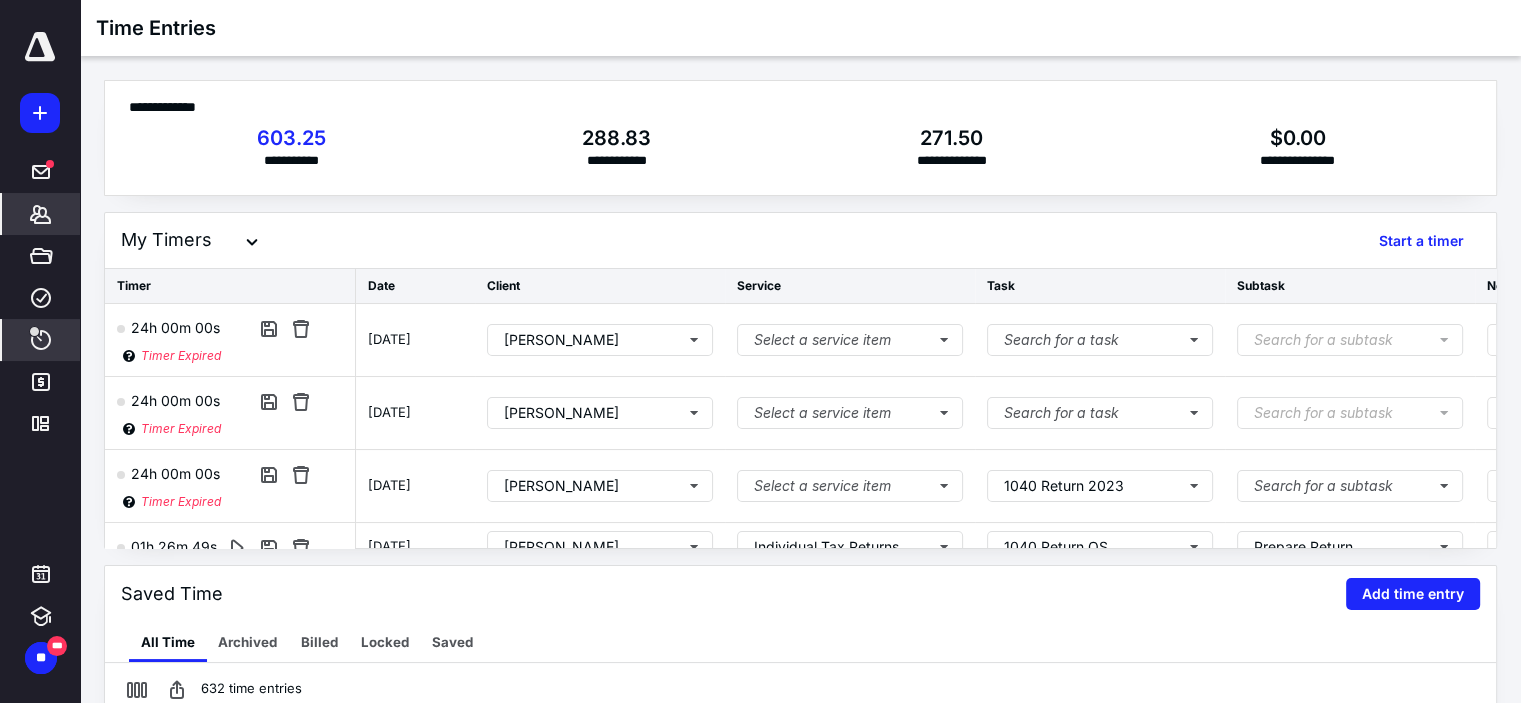 click 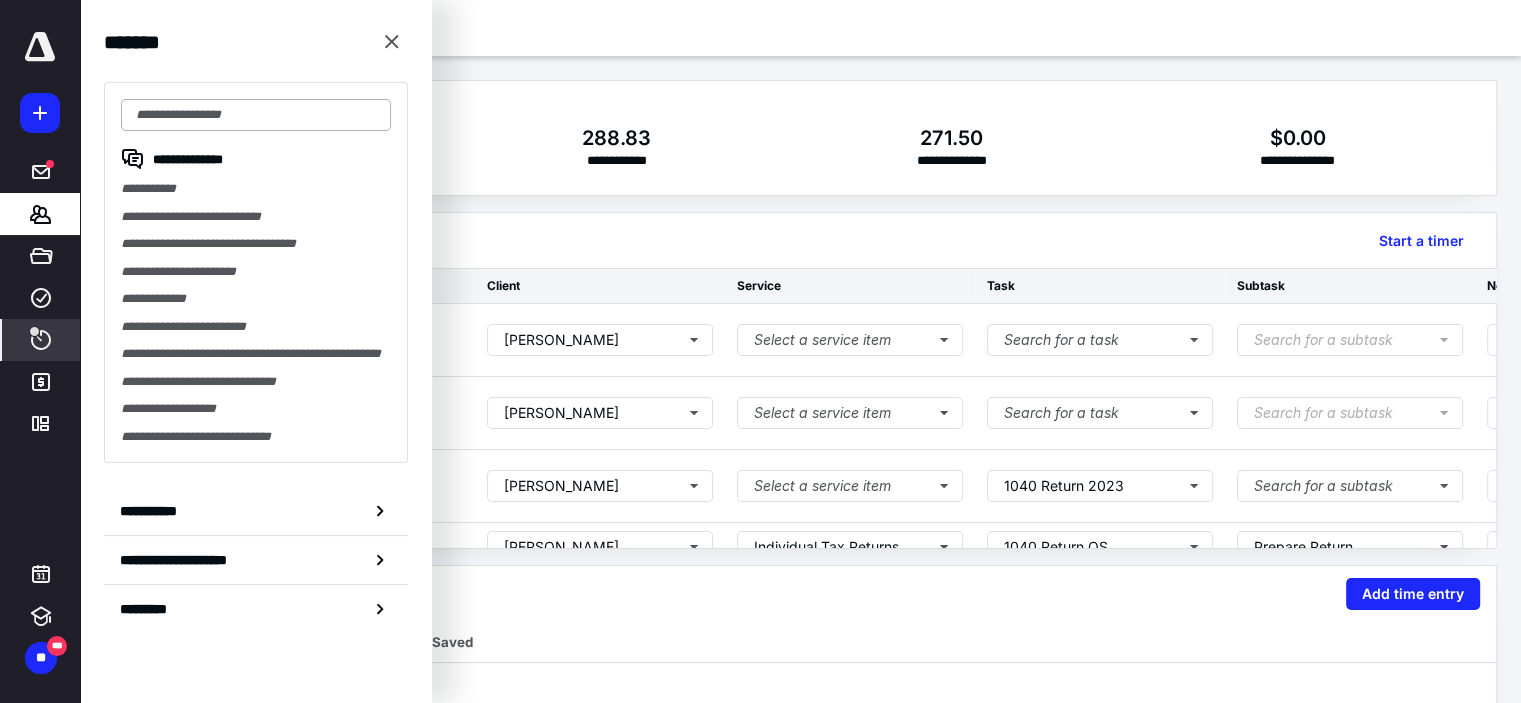 click at bounding box center (256, 115) 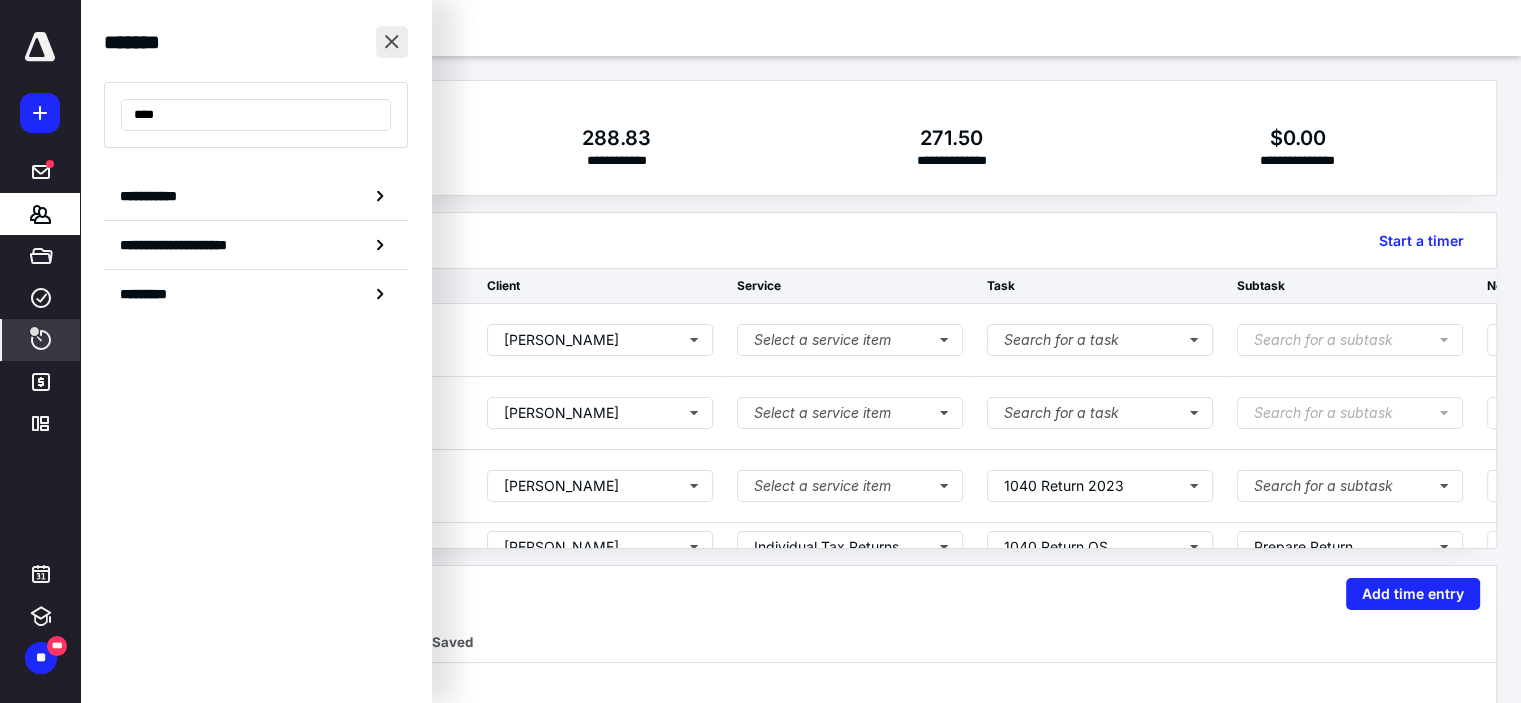 type on "****" 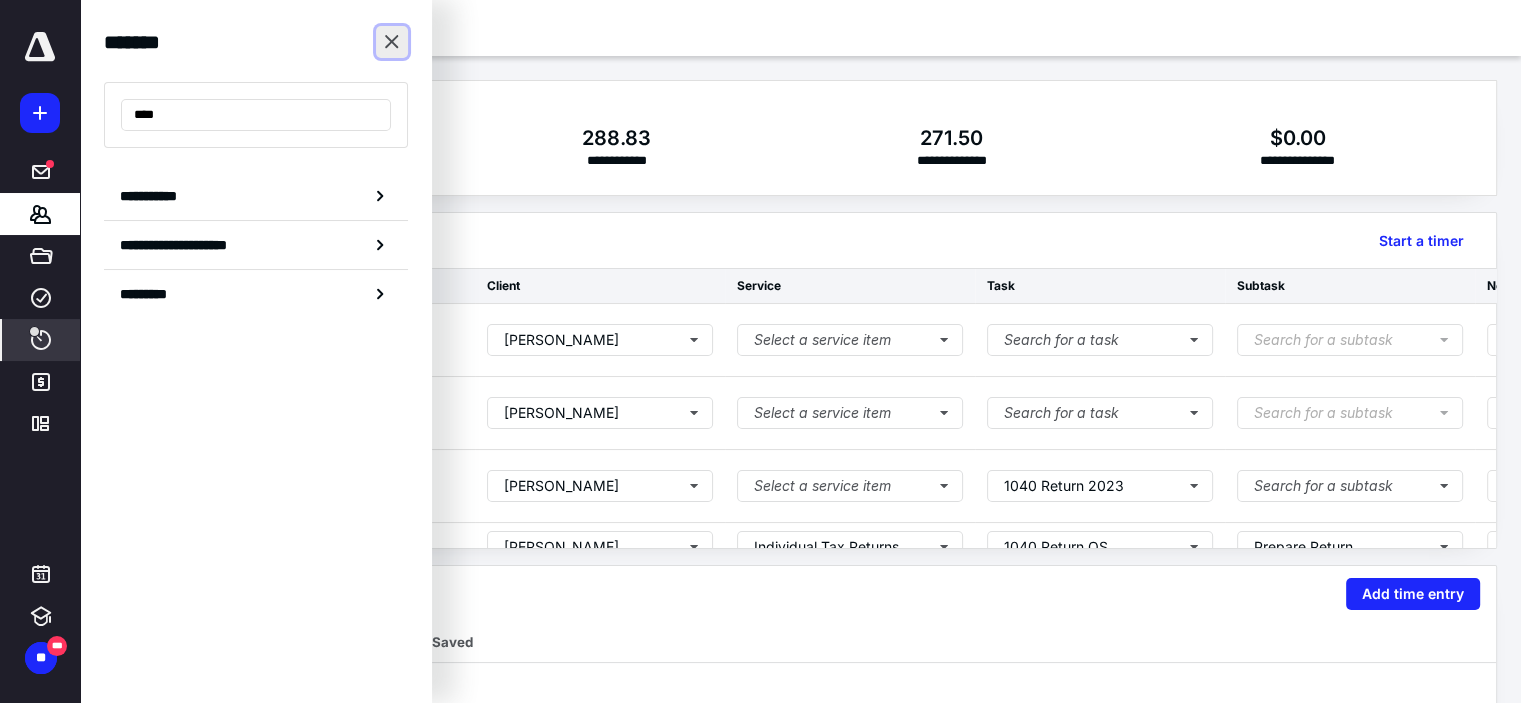 click at bounding box center (392, 42) 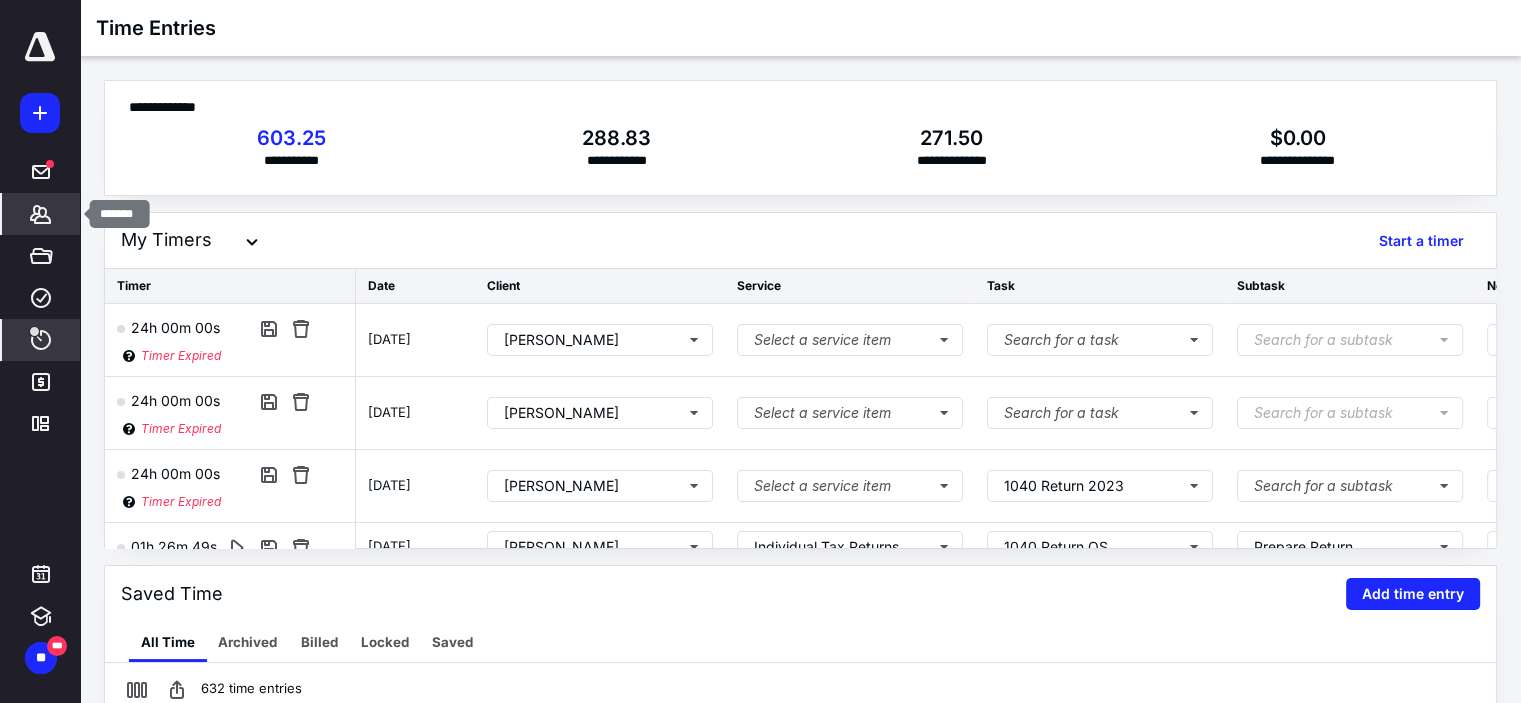 click 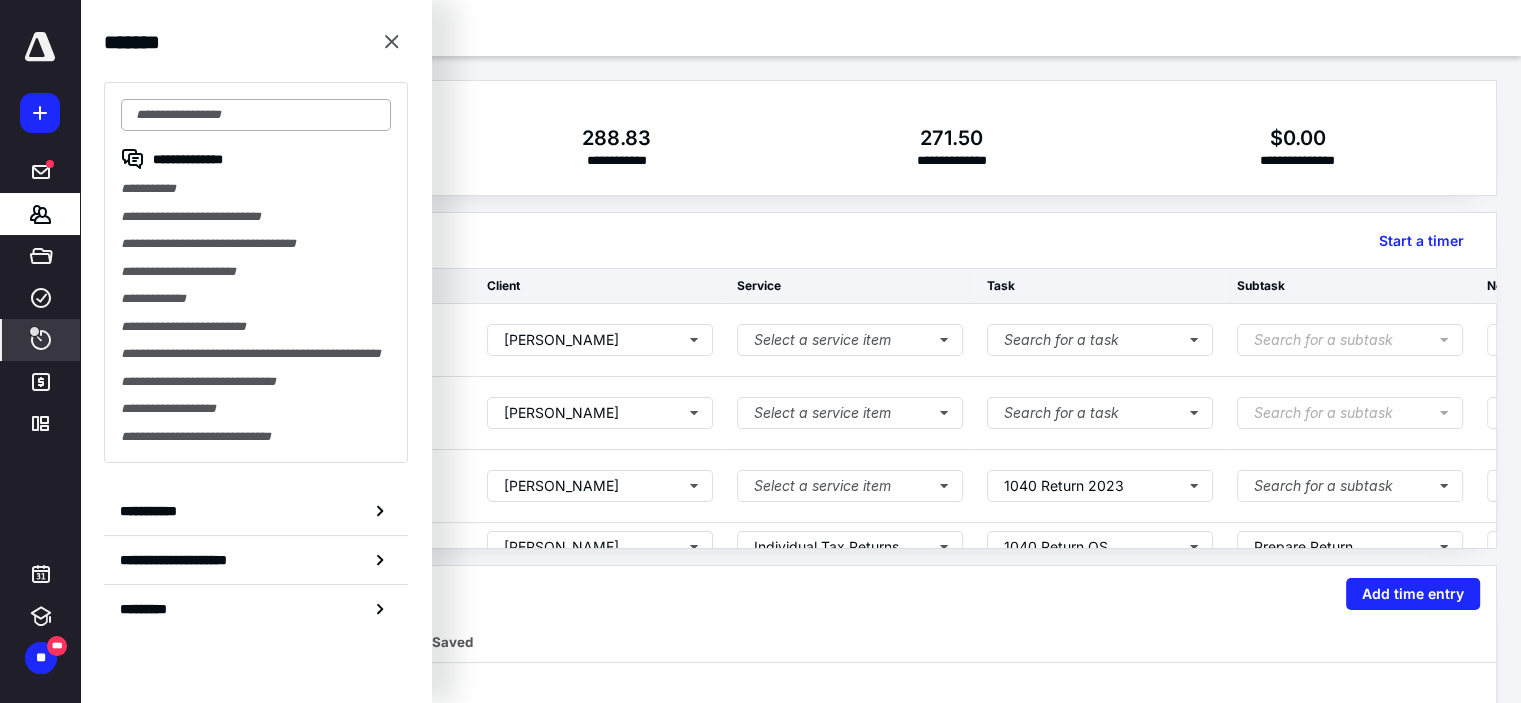 click at bounding box center (256, 115) 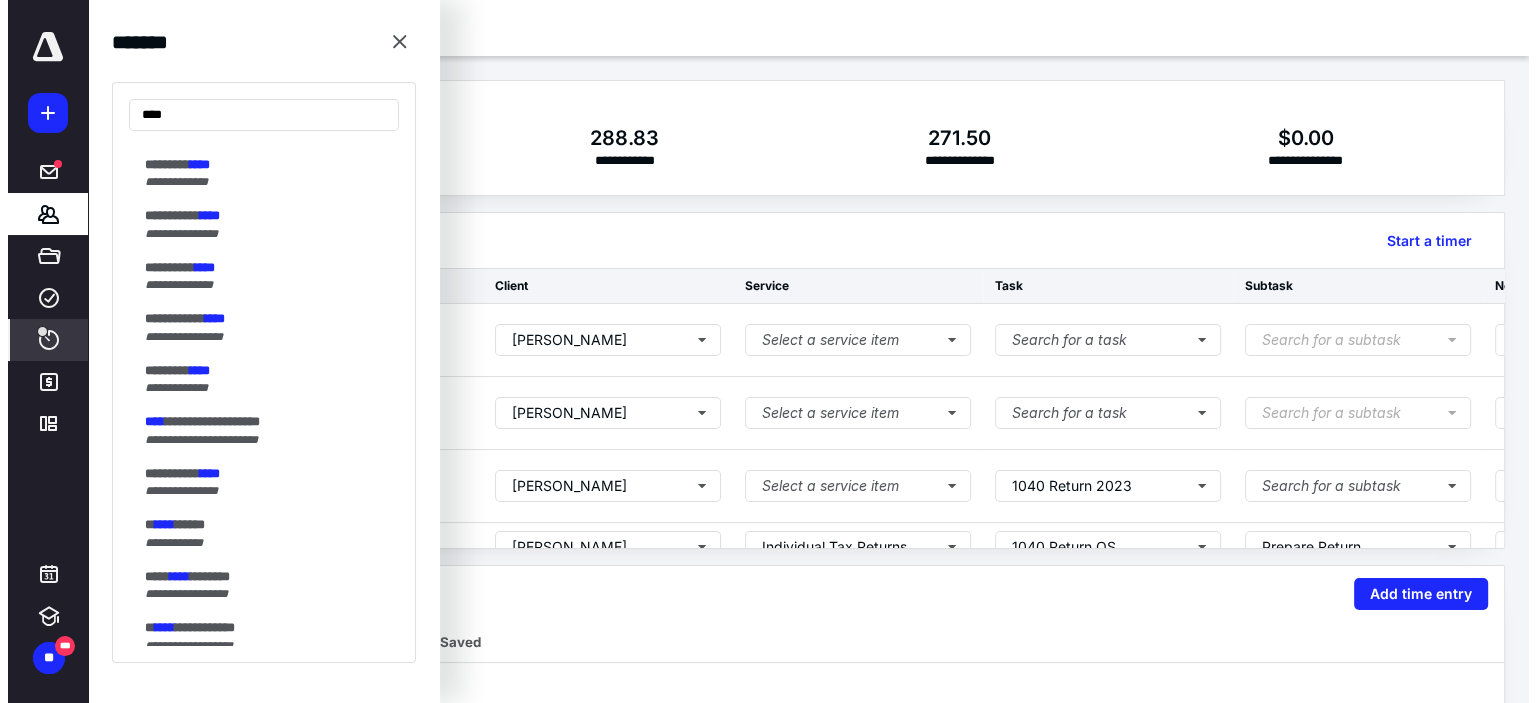 scroll, scrollTop: 200, scrollLeft: 0, axis: vertical 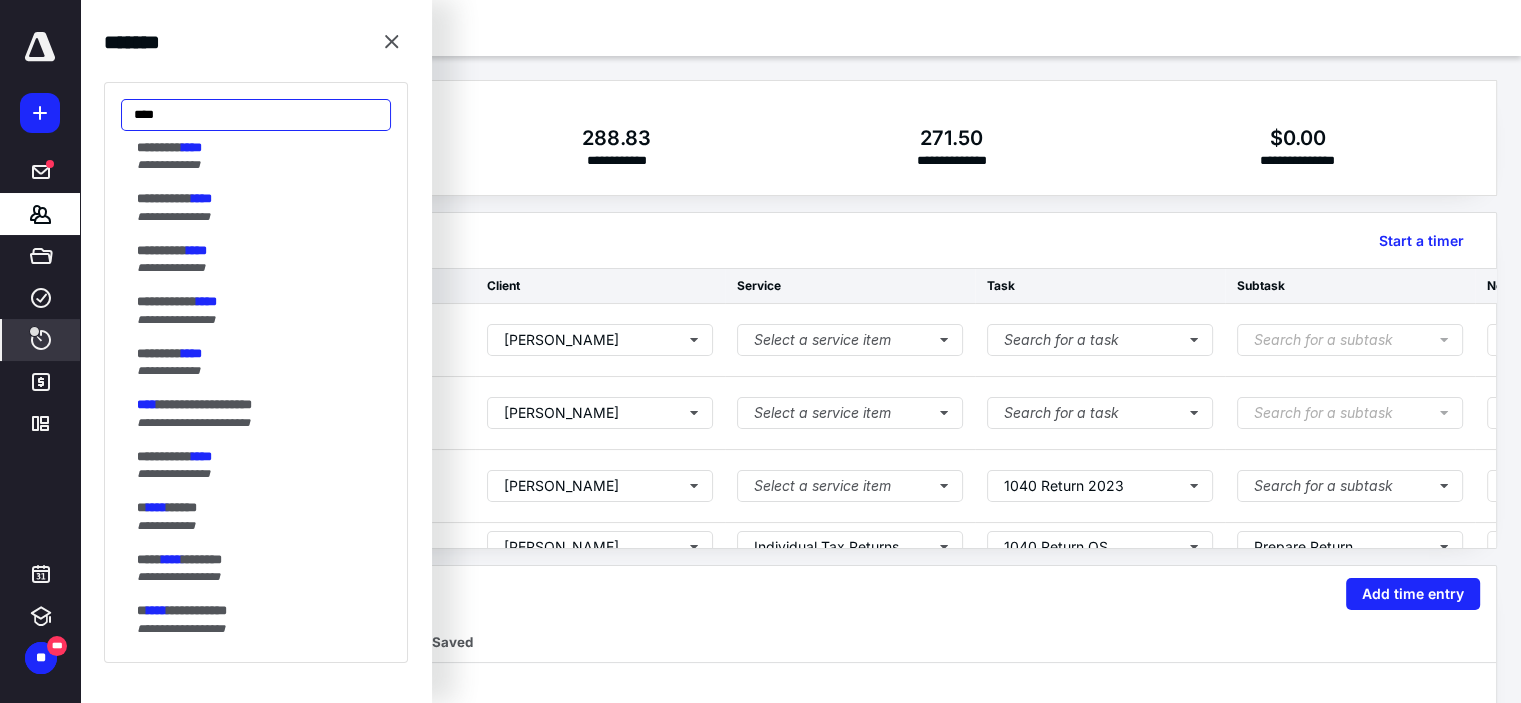 drag, startPoint x: 196, startPoint y: 110, endPoint x: 91, endPoint y: 137, distance: 108.41586 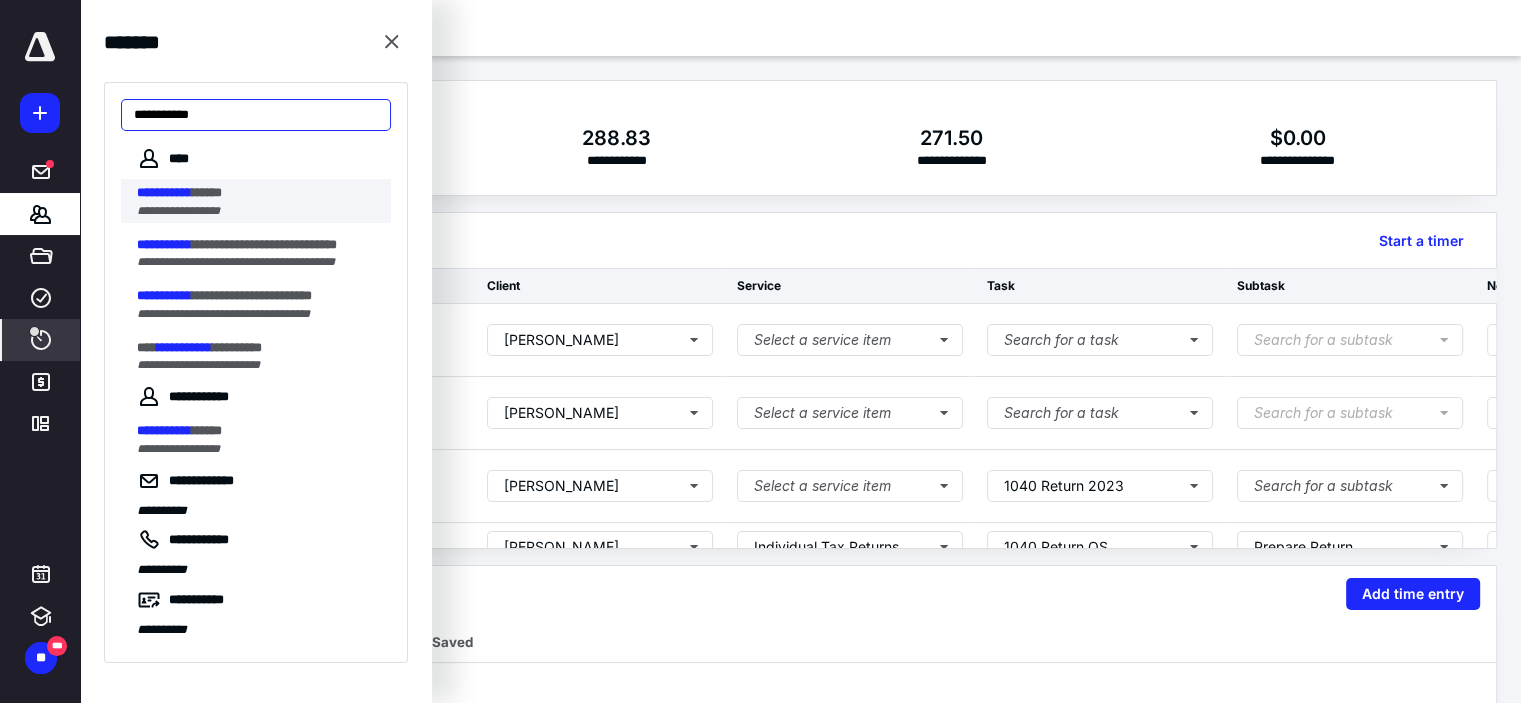 type on "**********" 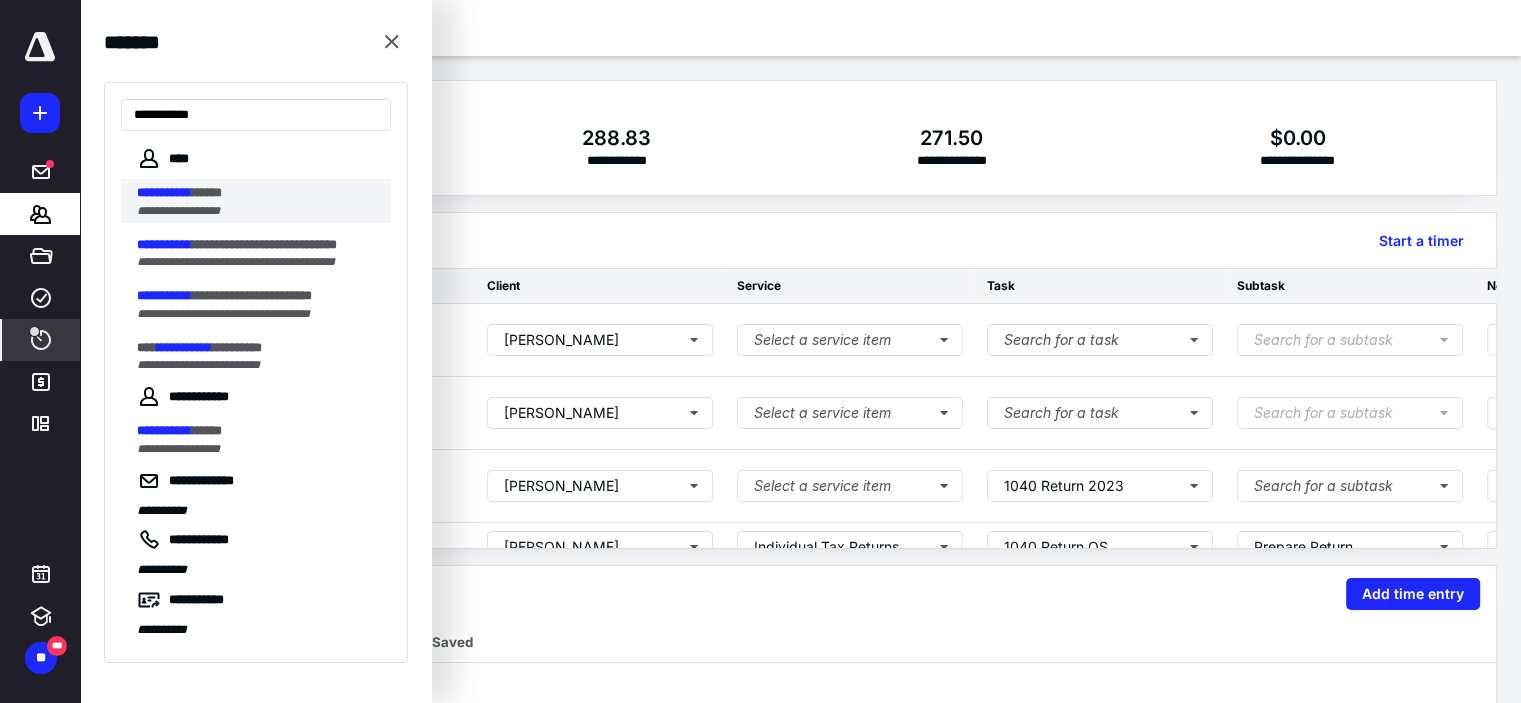 click on "**********" at bounding box center (164, 192) 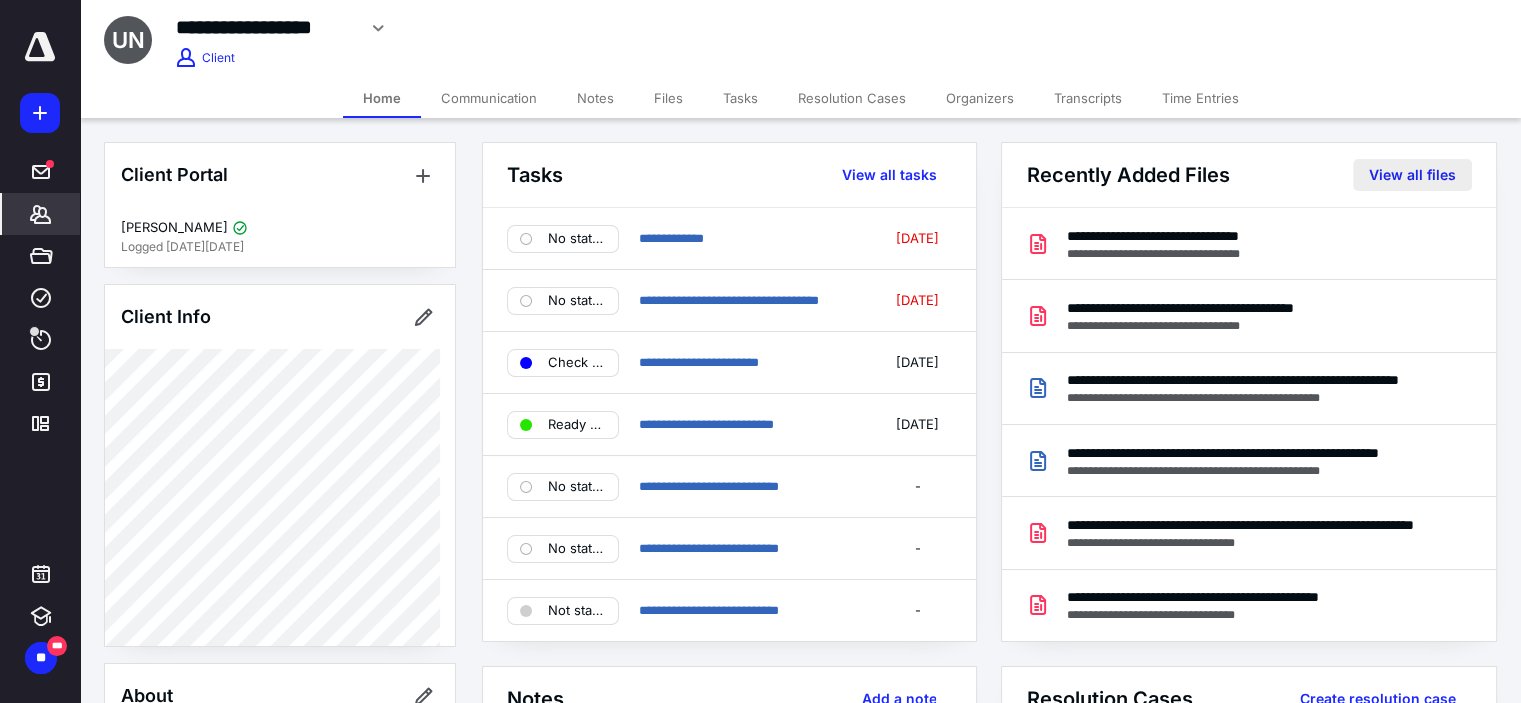 click on "View all files" at bounding box center [1412, 175] 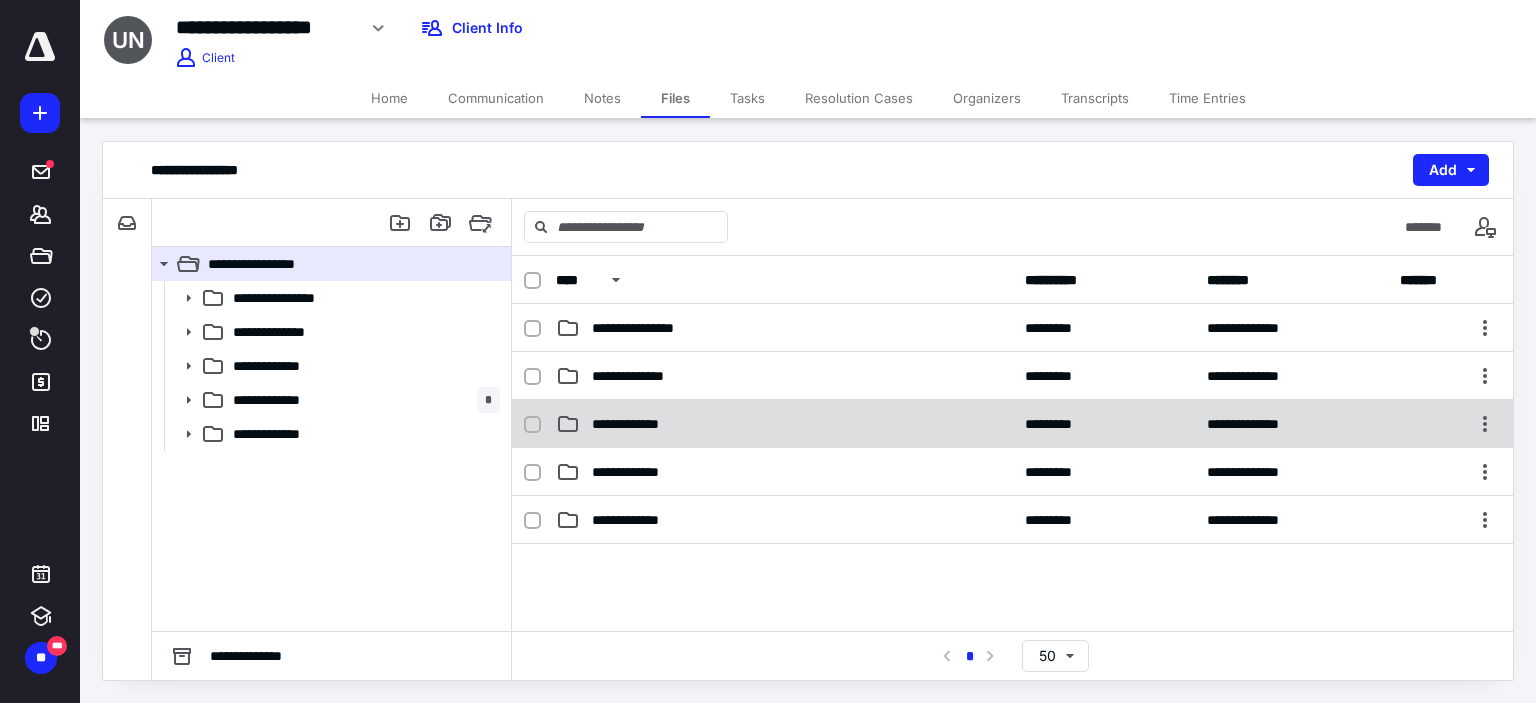 click on "**********" at bounding box center [640, 424] 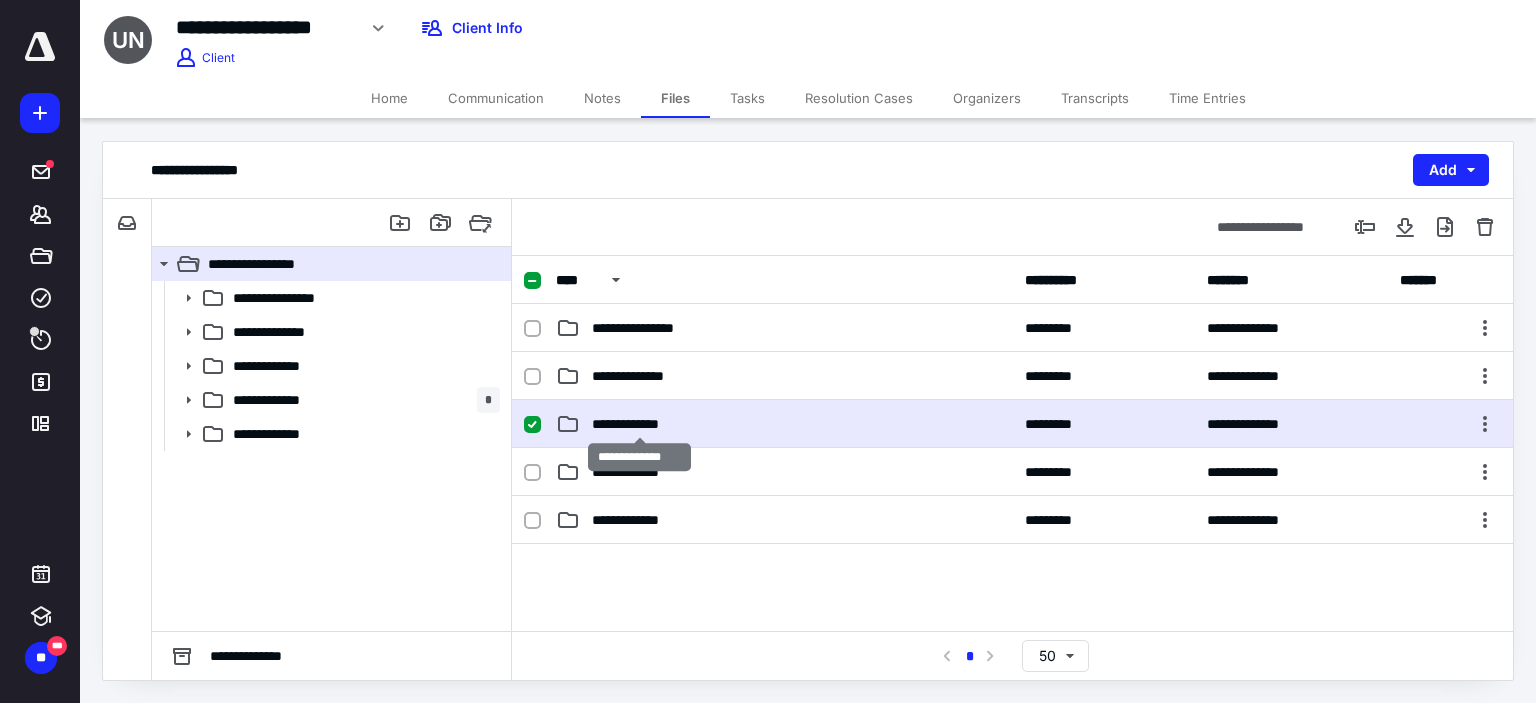 click on "**********" at bounding box center (640, 424) 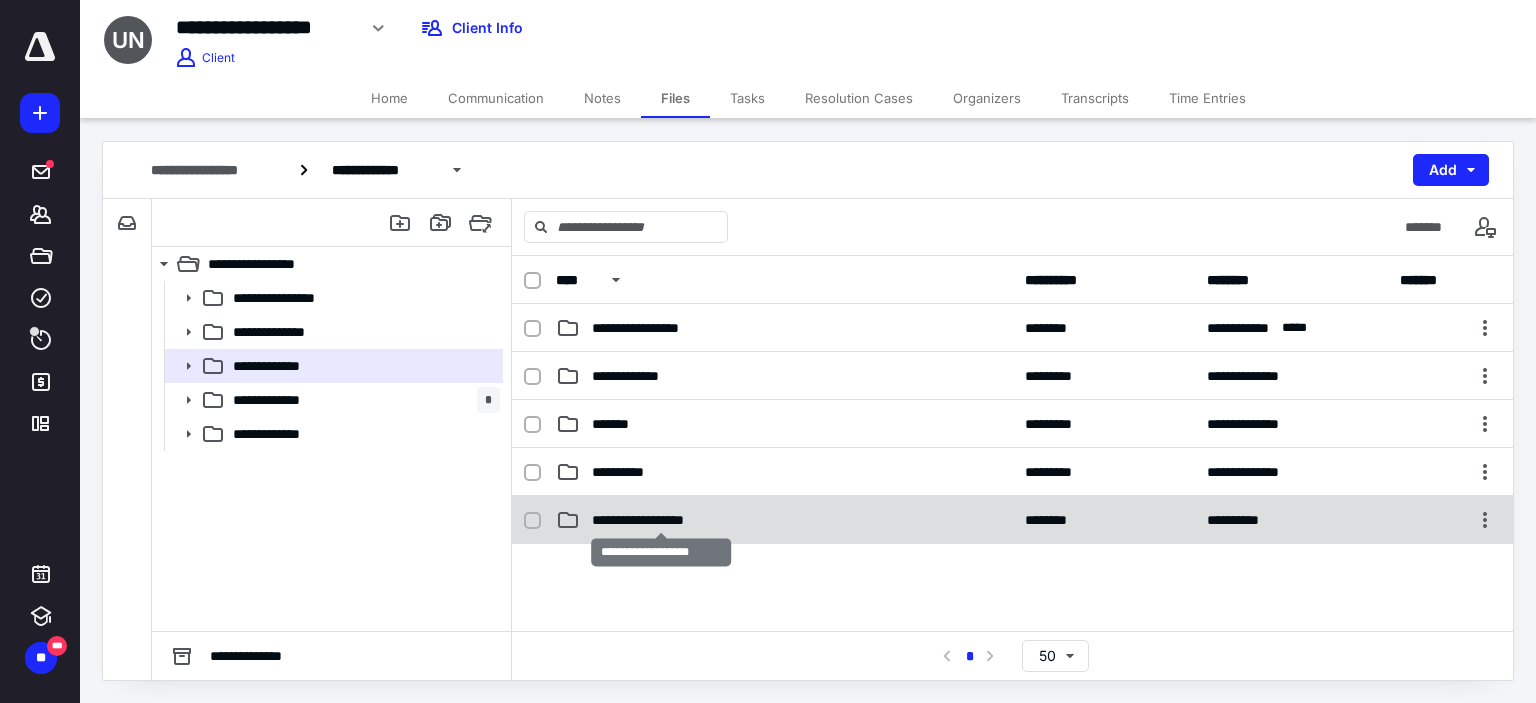 click on "**********" at bounding box center (661, 520) 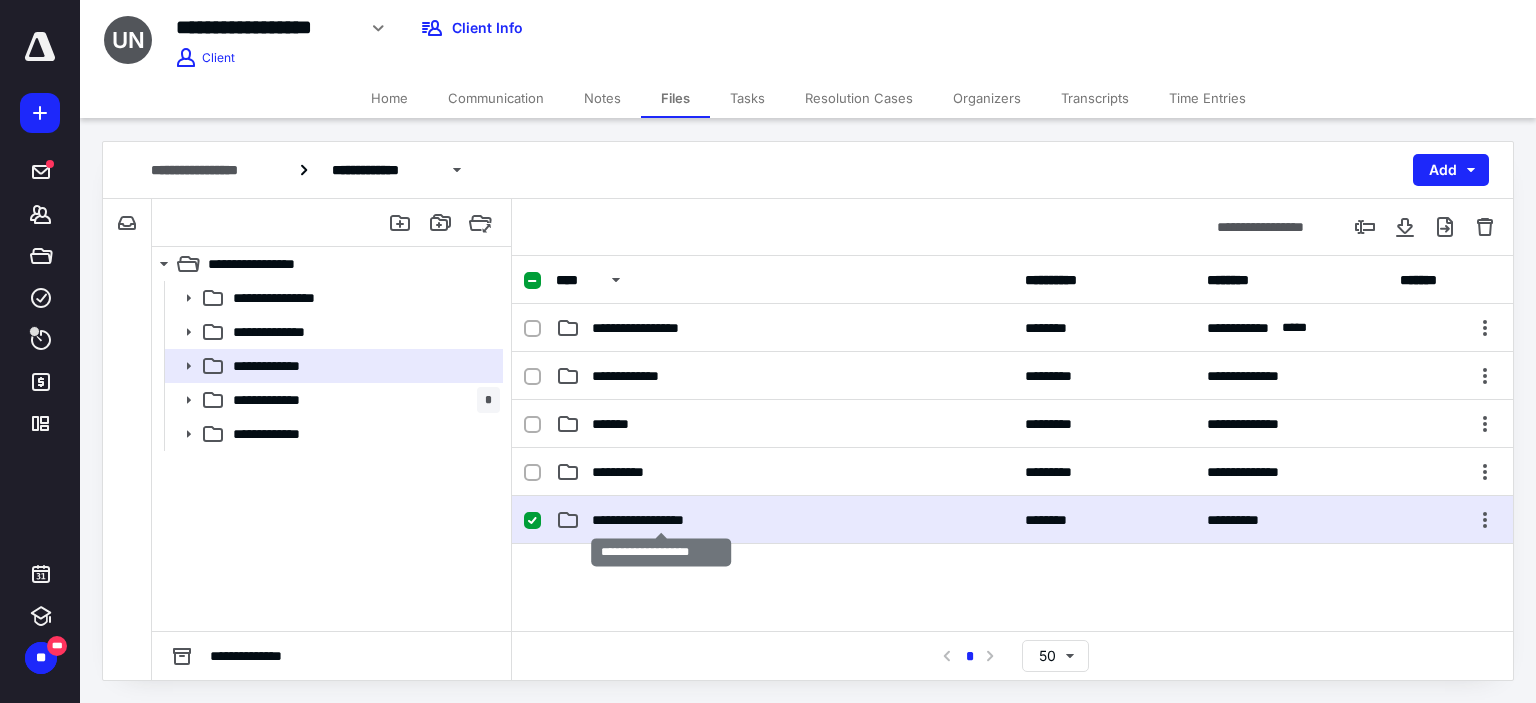 click on "**********" at bounding box center (661, 520) 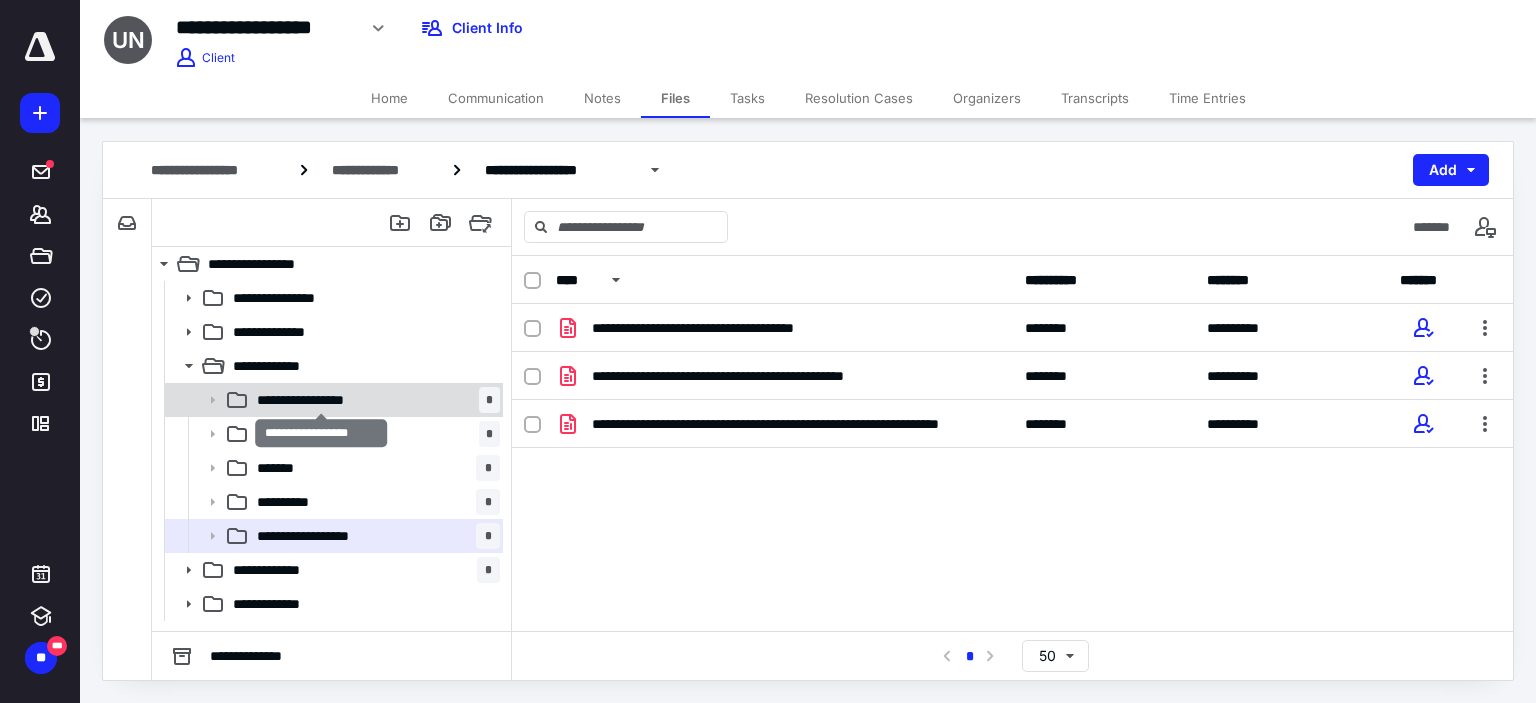 click on "**********" at bounding box center [321, 400] 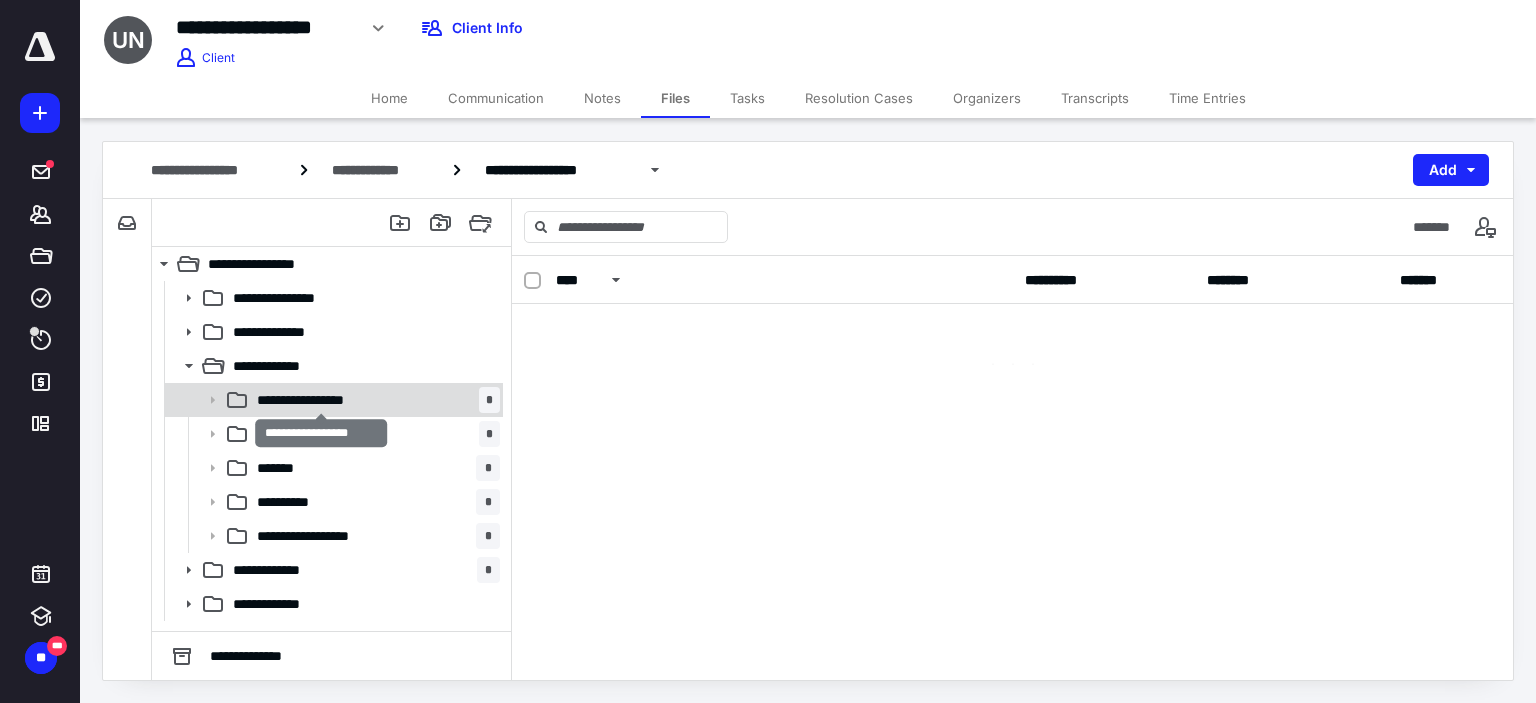 click on "**********" at bounding box center [321, 400] 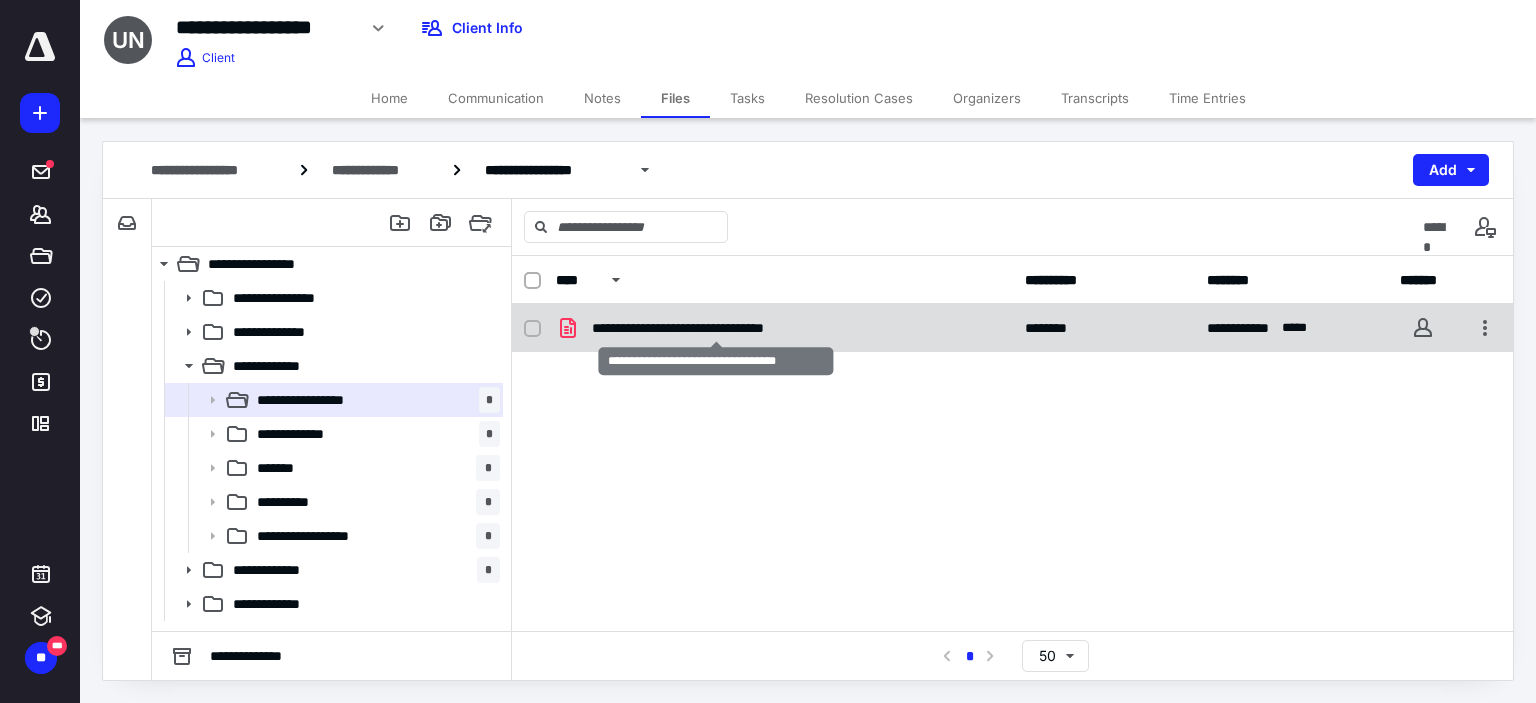 click on "**********" at bounding box center [716, 328] 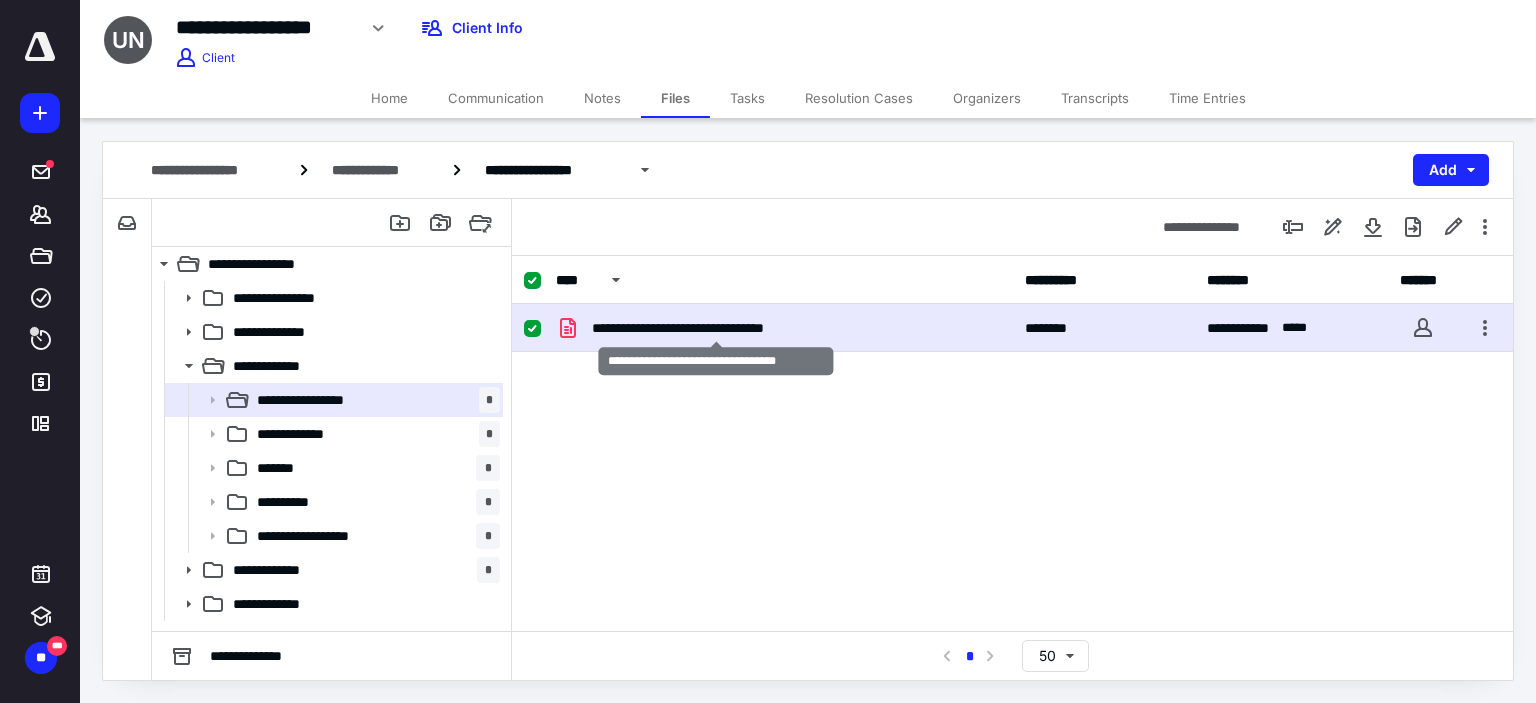 click on "**********" at bounding box center (716, 328) 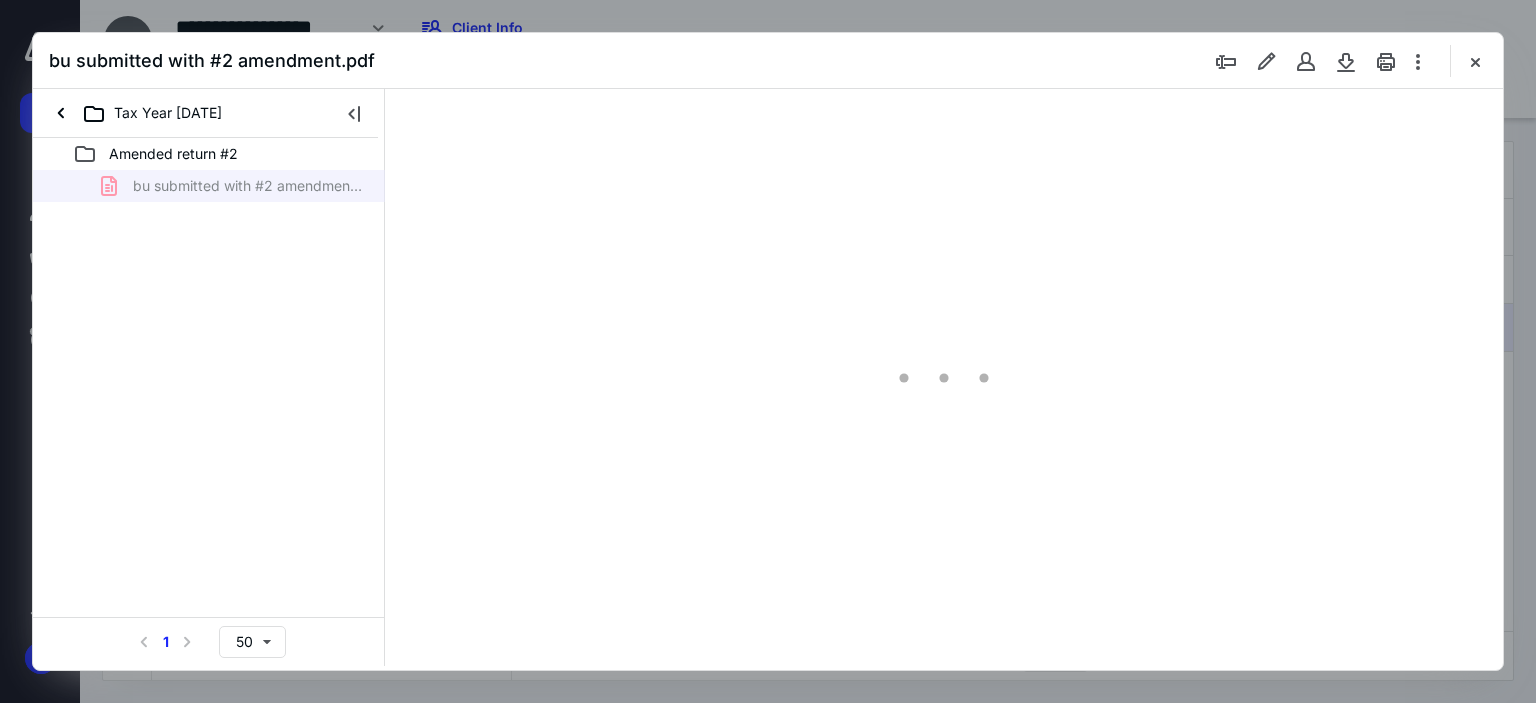 scroll, scrollTop: 0, scrollLeft: 0, axis: both 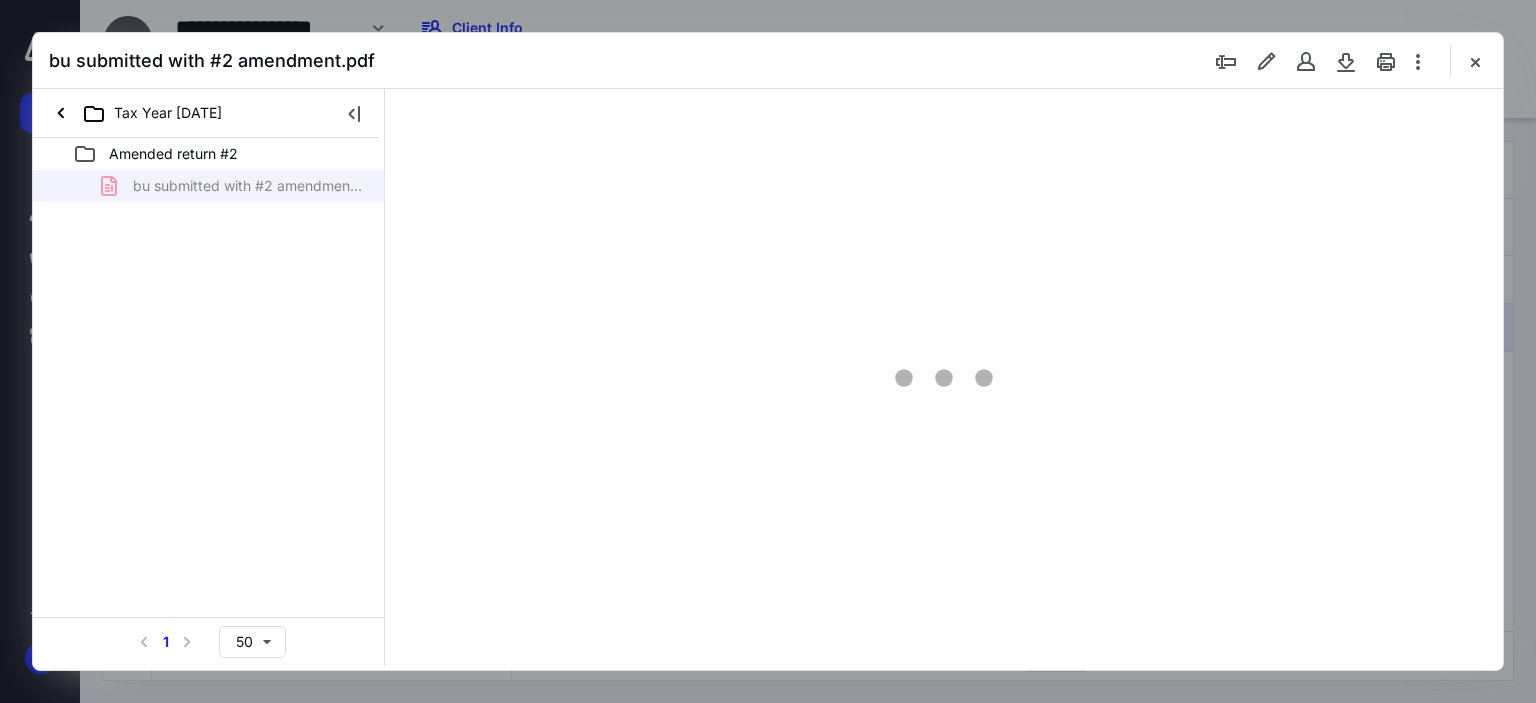 type on "63" 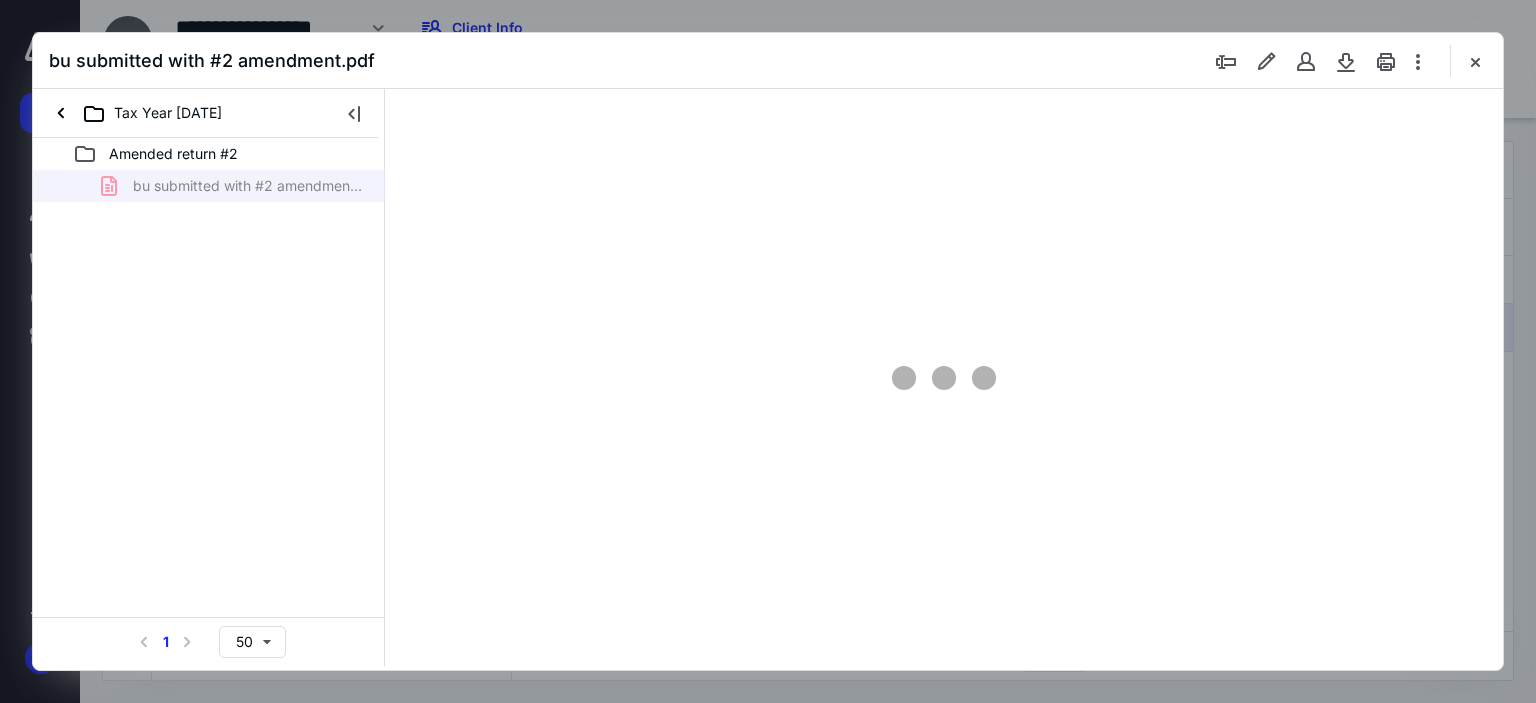 scroll, scrollTop: 79, scrollLeft: 0, axis: vertical 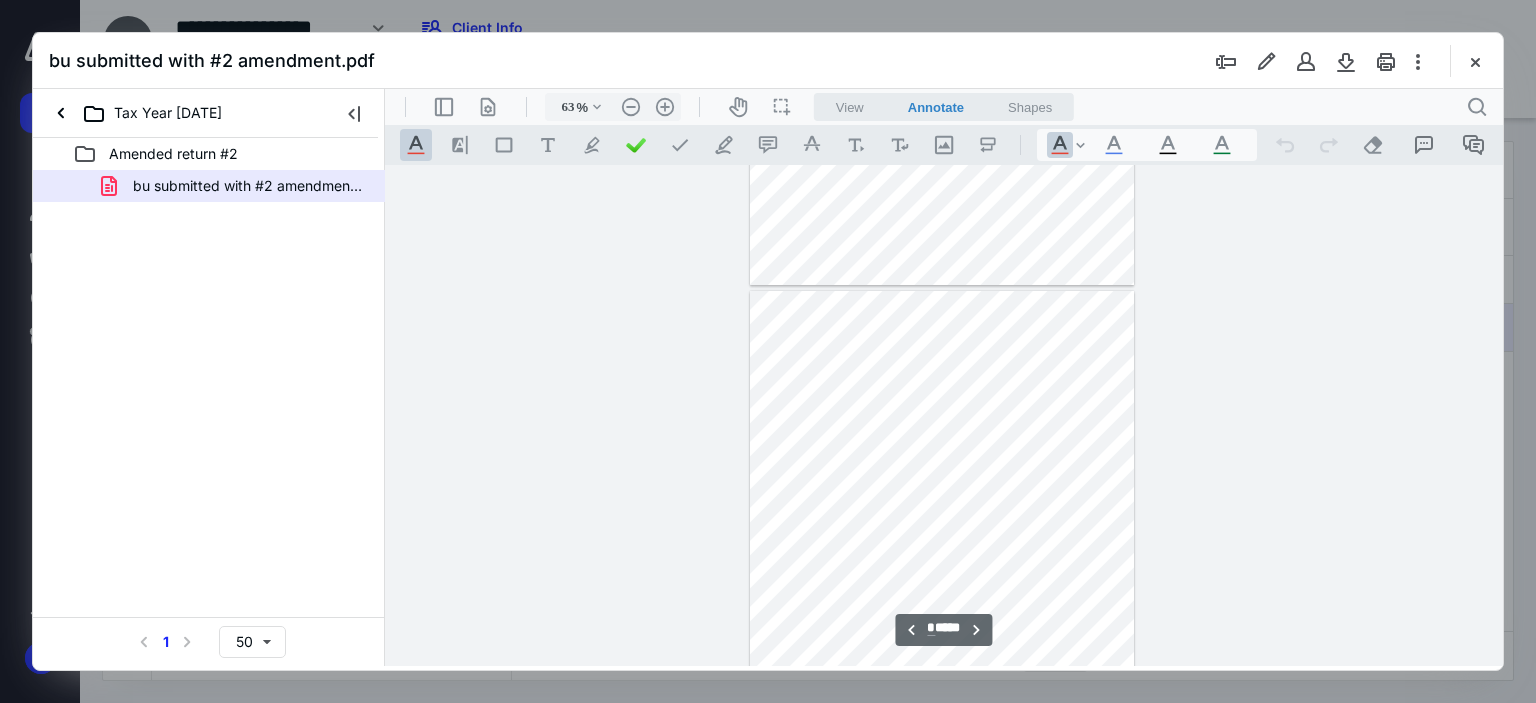 type on "*" 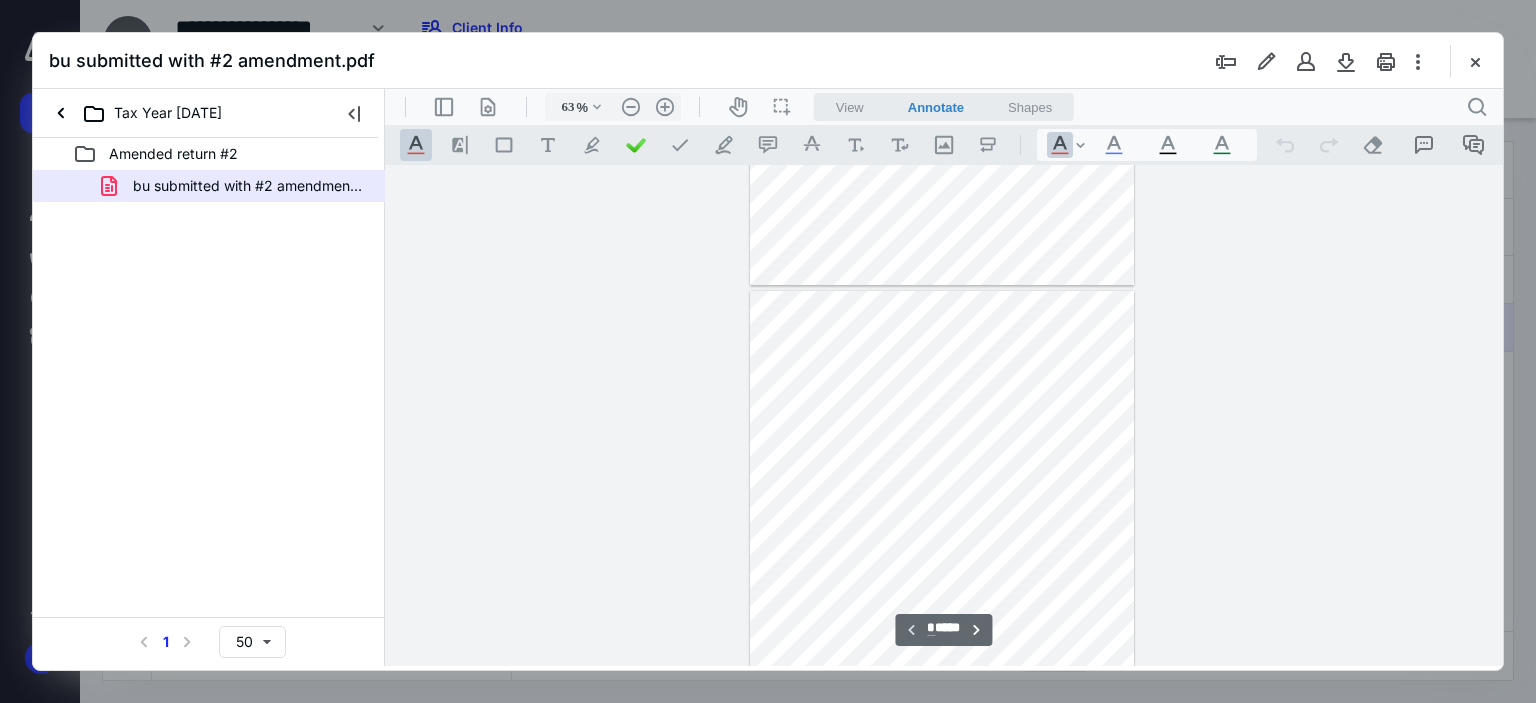 scroll, scrollTop: 79, scrollLeft: 0, axis: vertical 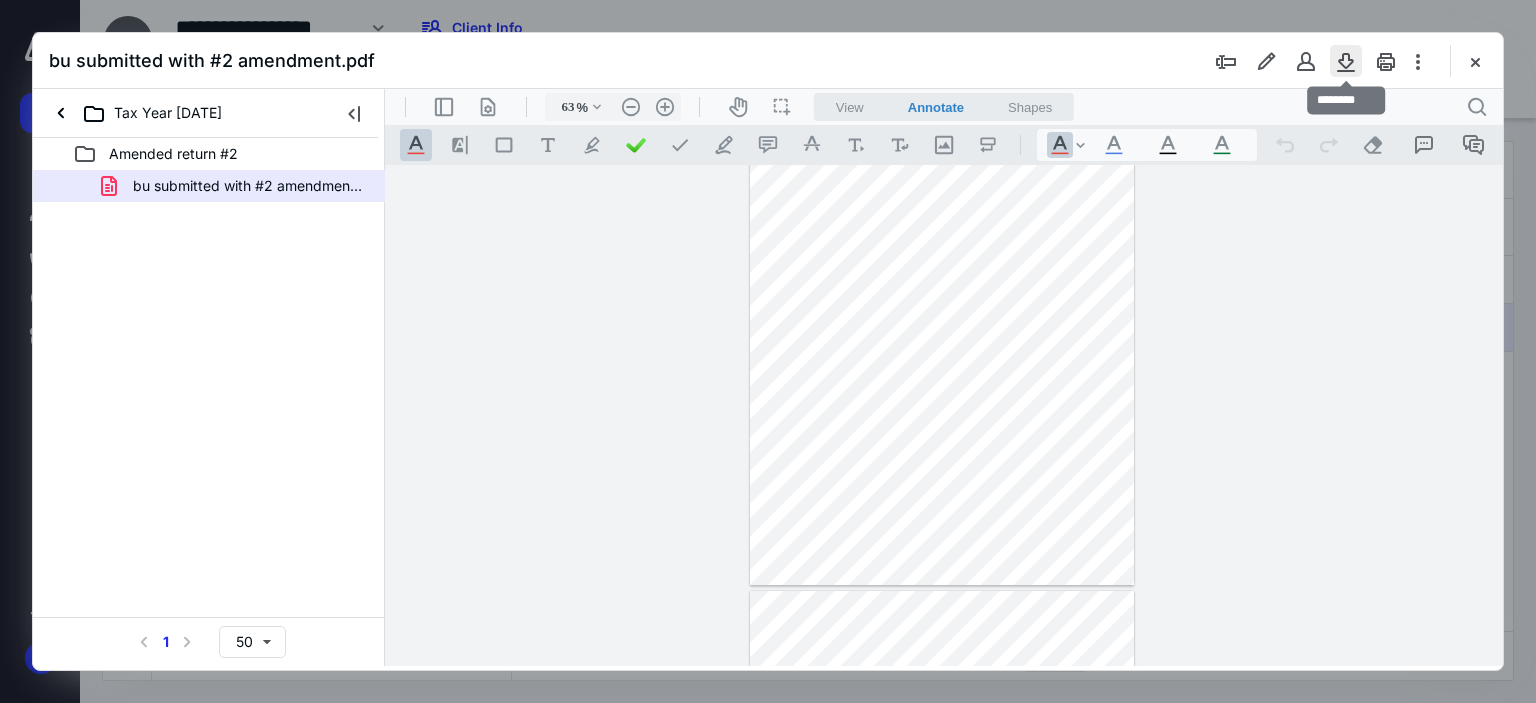 click at bounding box center (1346, 61) 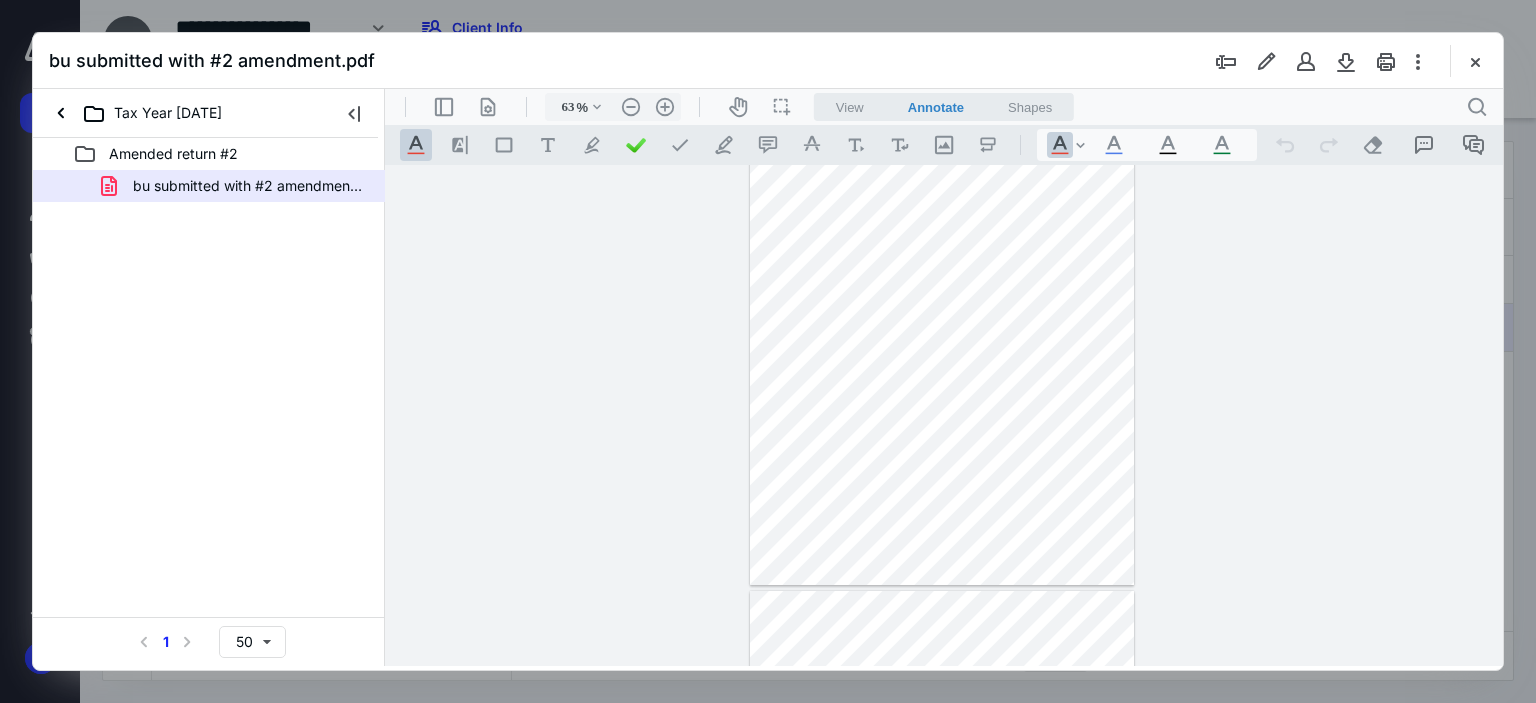 click on "**********" at bounding box center (944, 416) 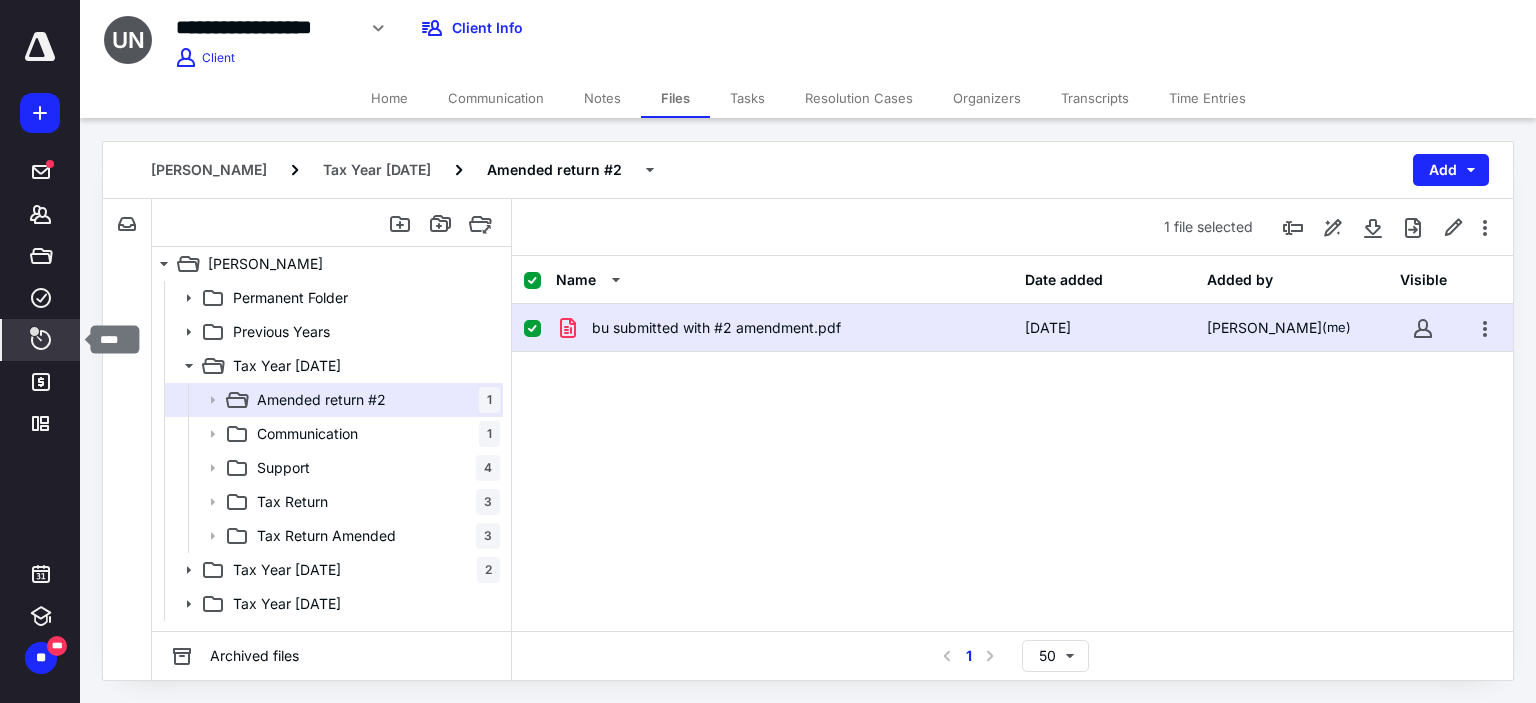 click 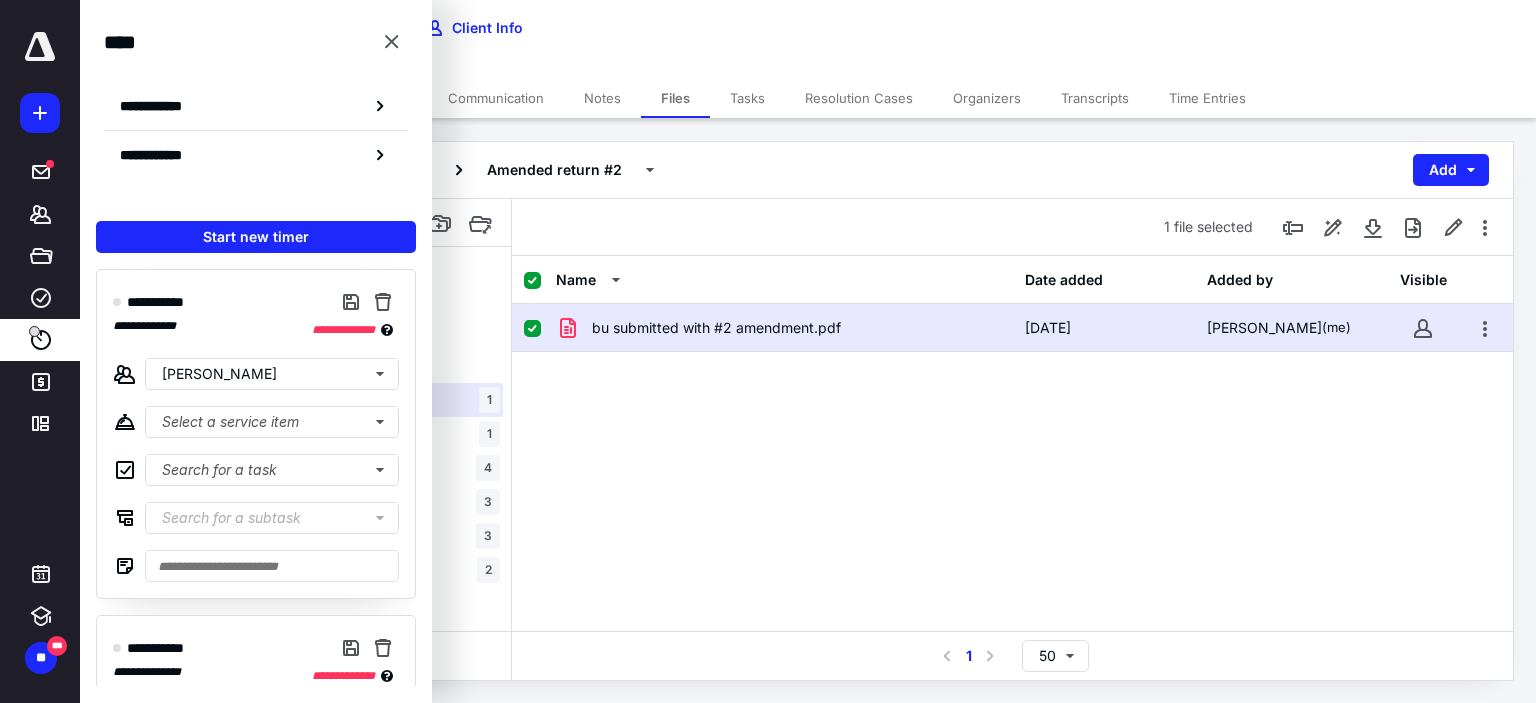 click on "**********" at bounding box center (256, 106) 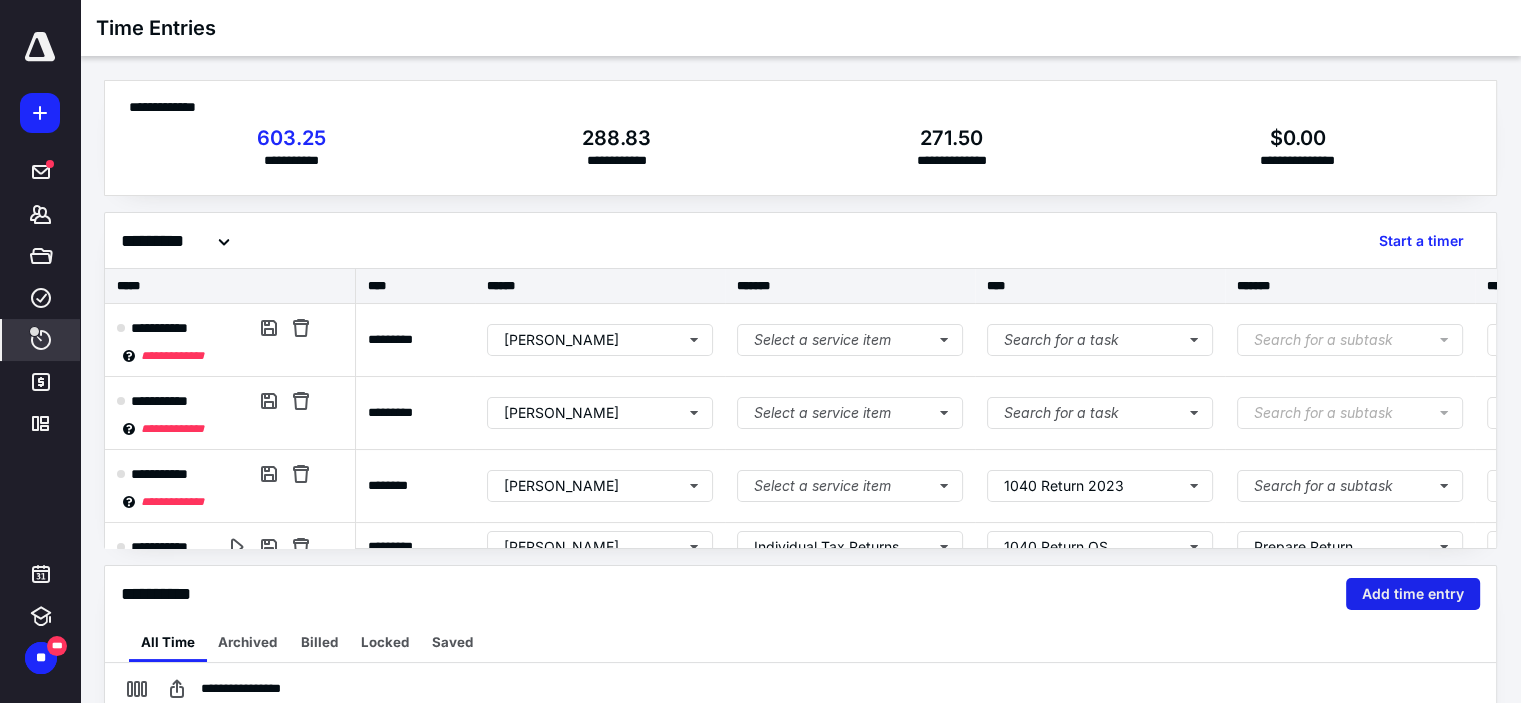 click on "Add time entry" at bounding box center [1413, 594] 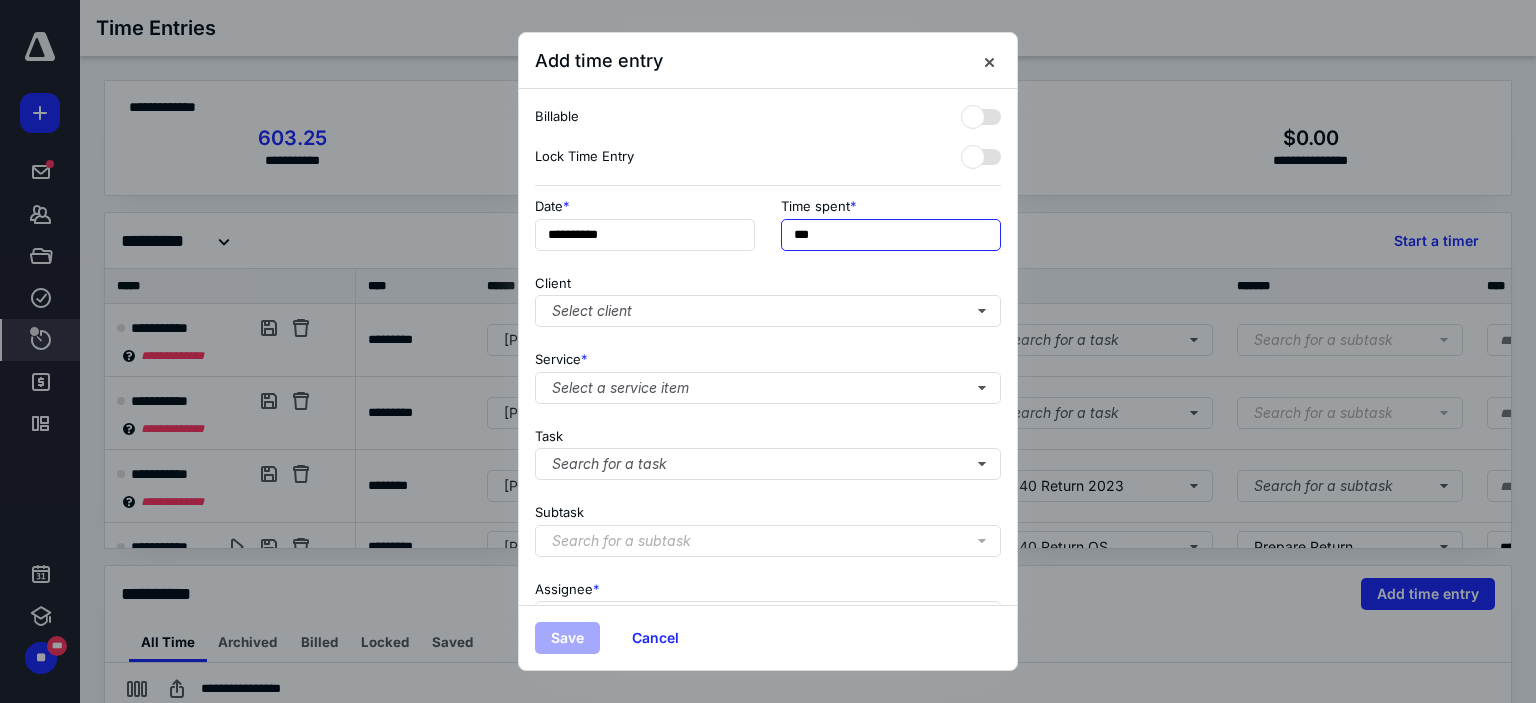 drag, startPoint x: 851, startPoint y: 241, endPoint x: 655, endPoint y: 256, distance: 196.57314 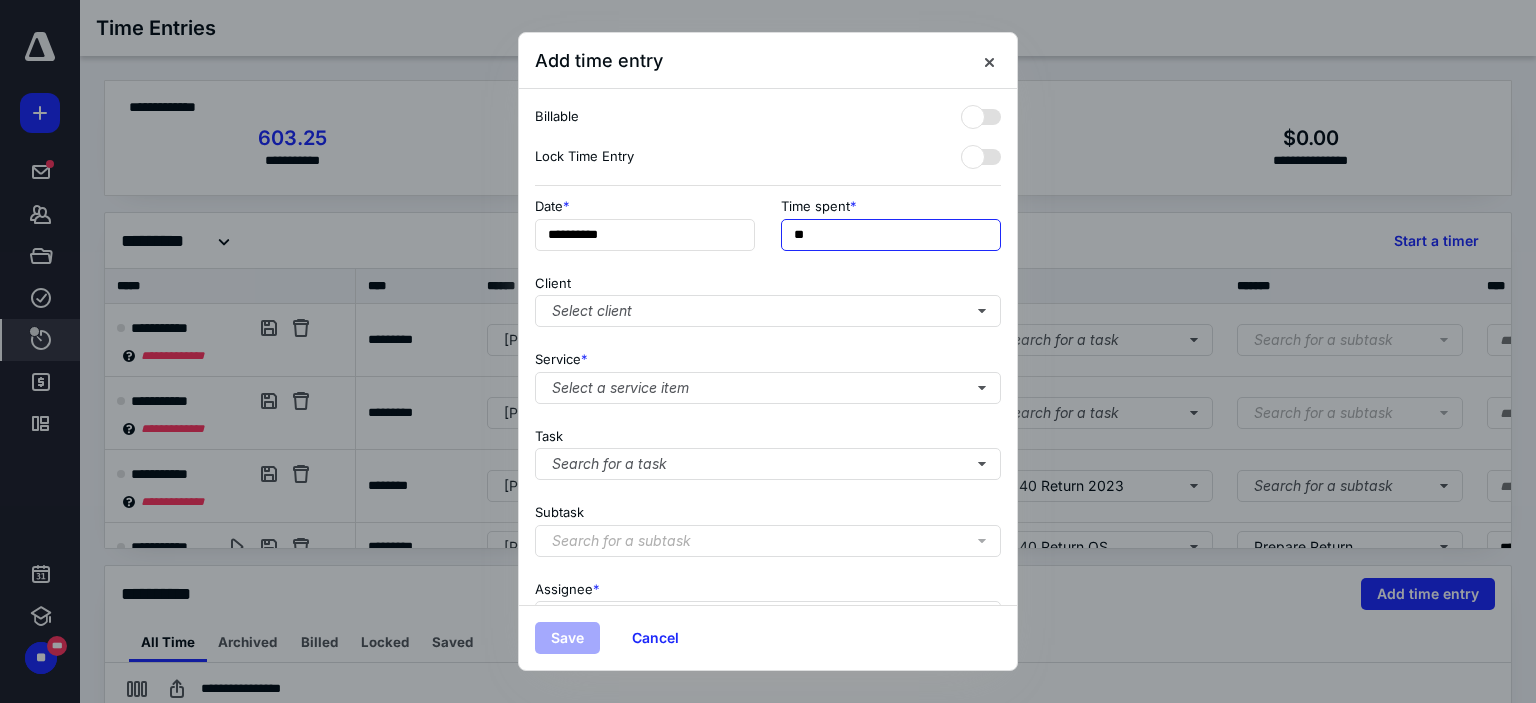 type on "***" 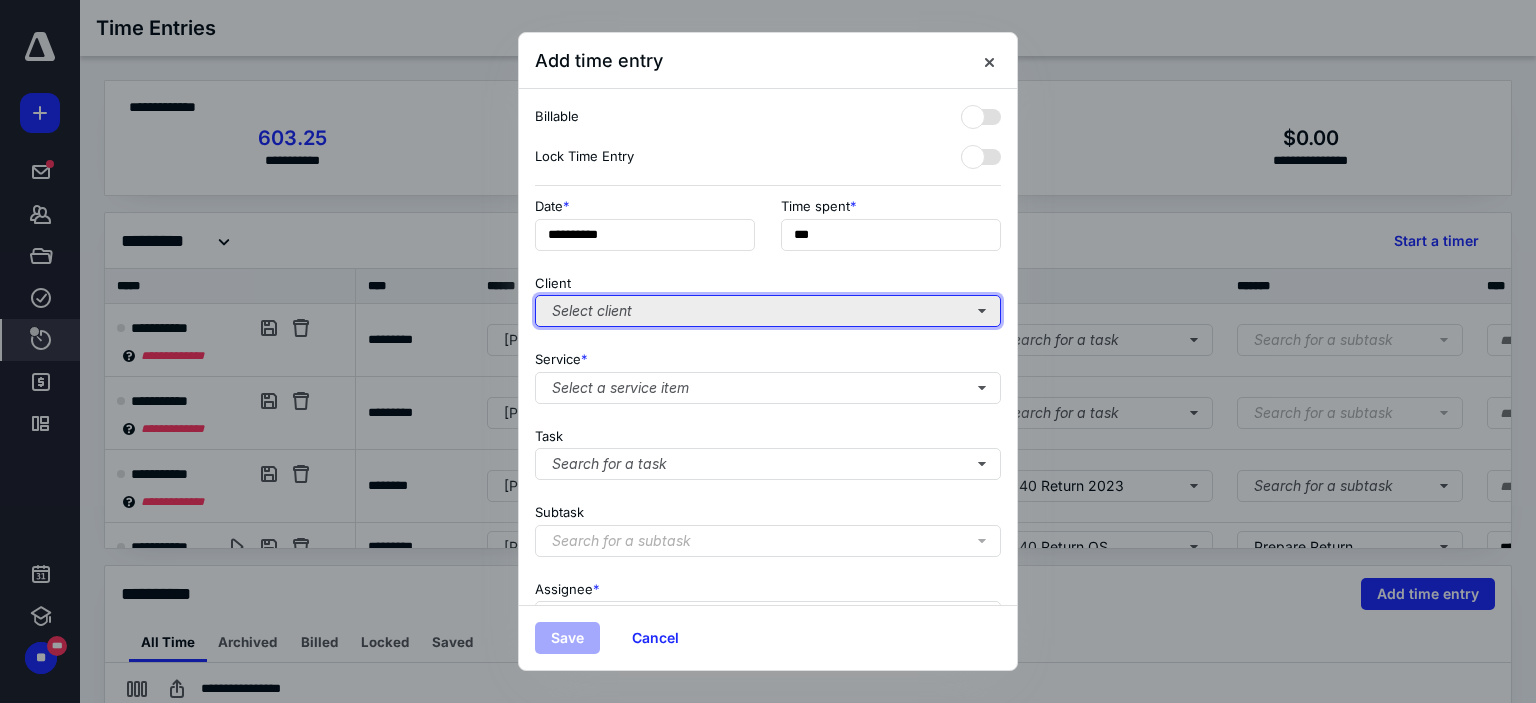 click on "Select client" at bounding box center (768, 311) 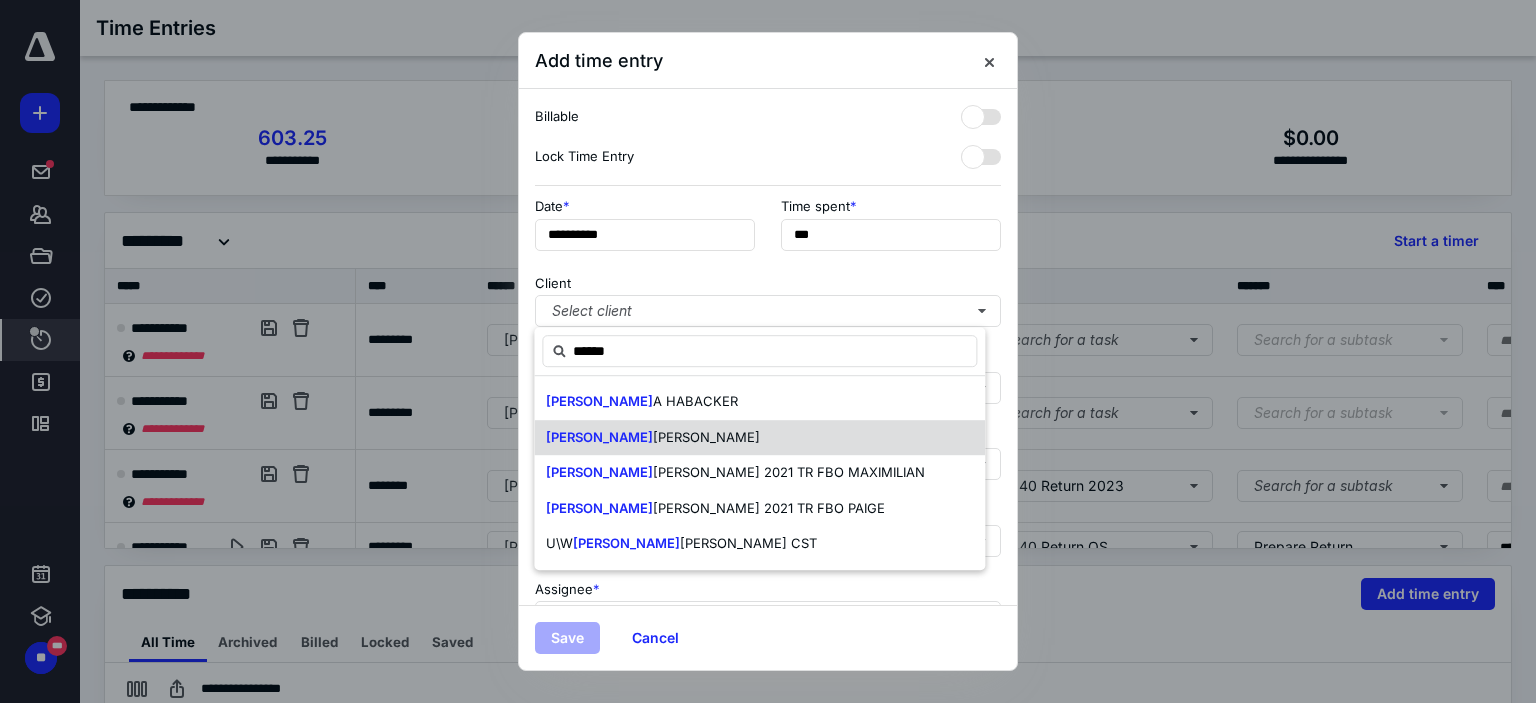 click on "[PERSON_NAME]" at bounding box center (706, 437) 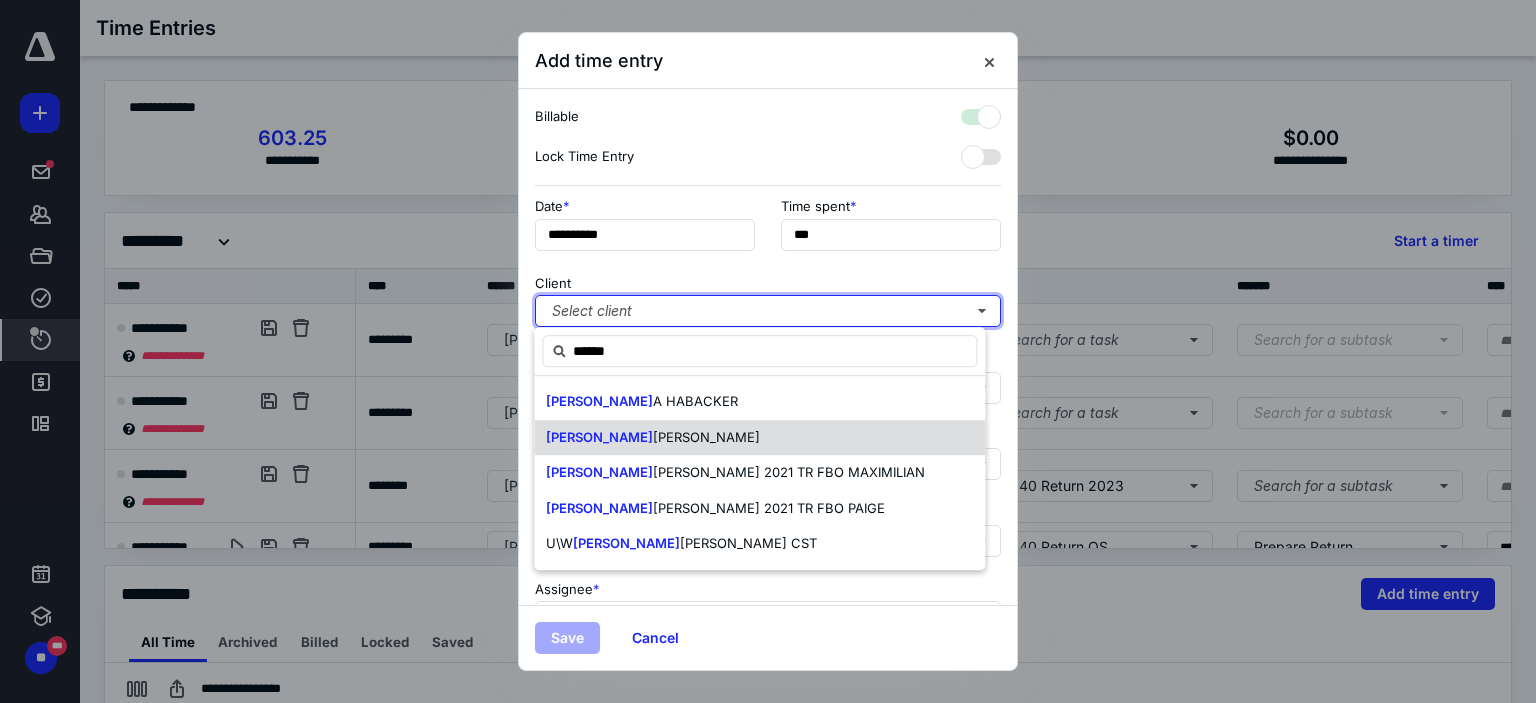 checkbox on "true" 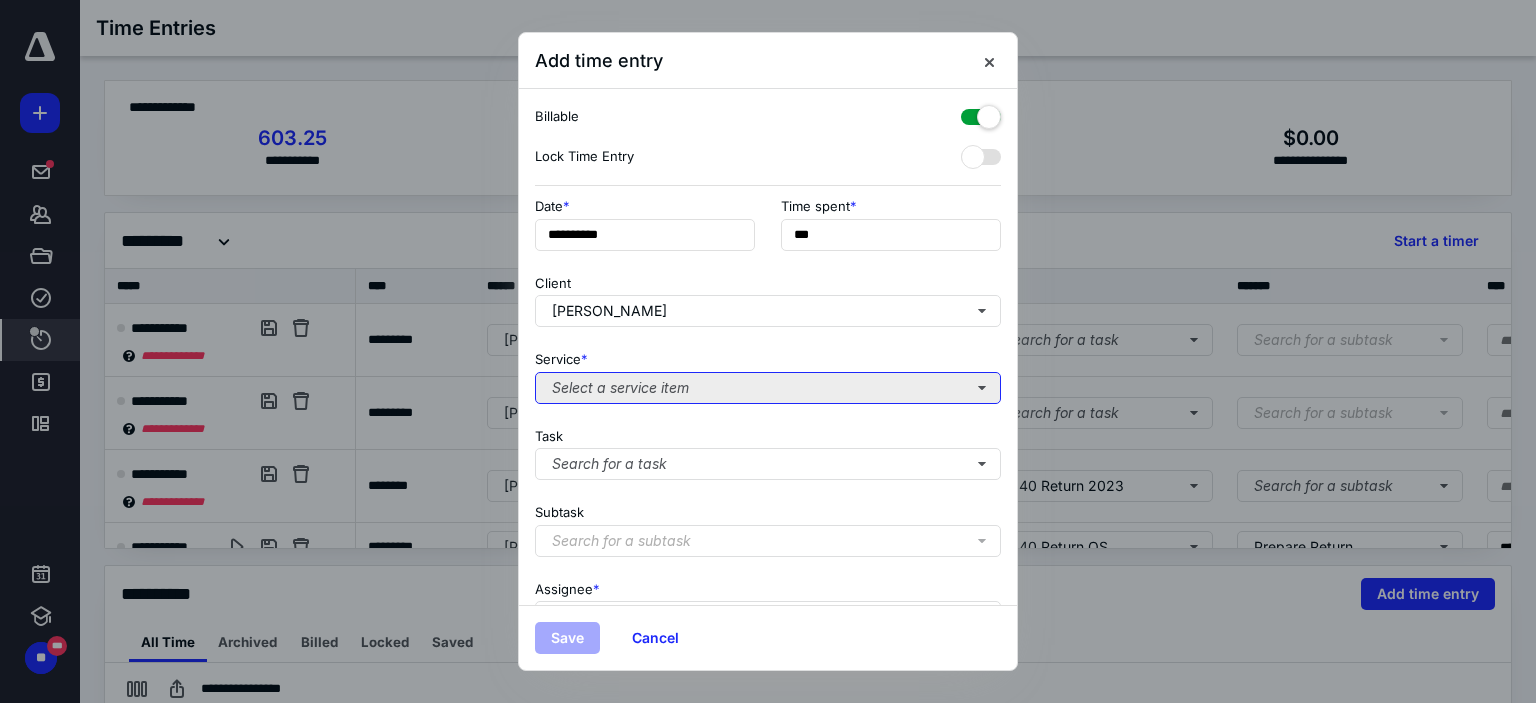 click on "Select a service item" at bounding box center [768, 388] 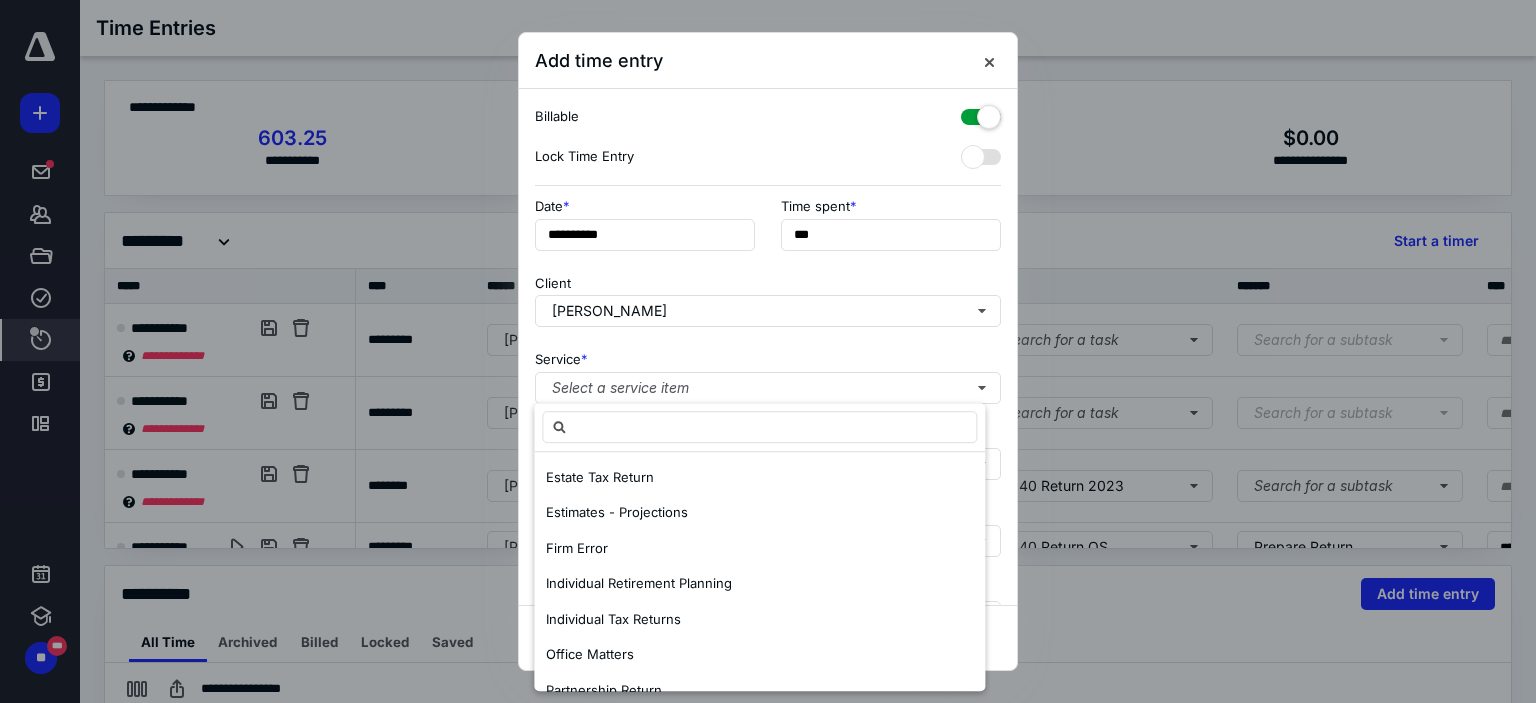 scroll, scrollTop: 600, scrollLeft: 0, axis: vertical 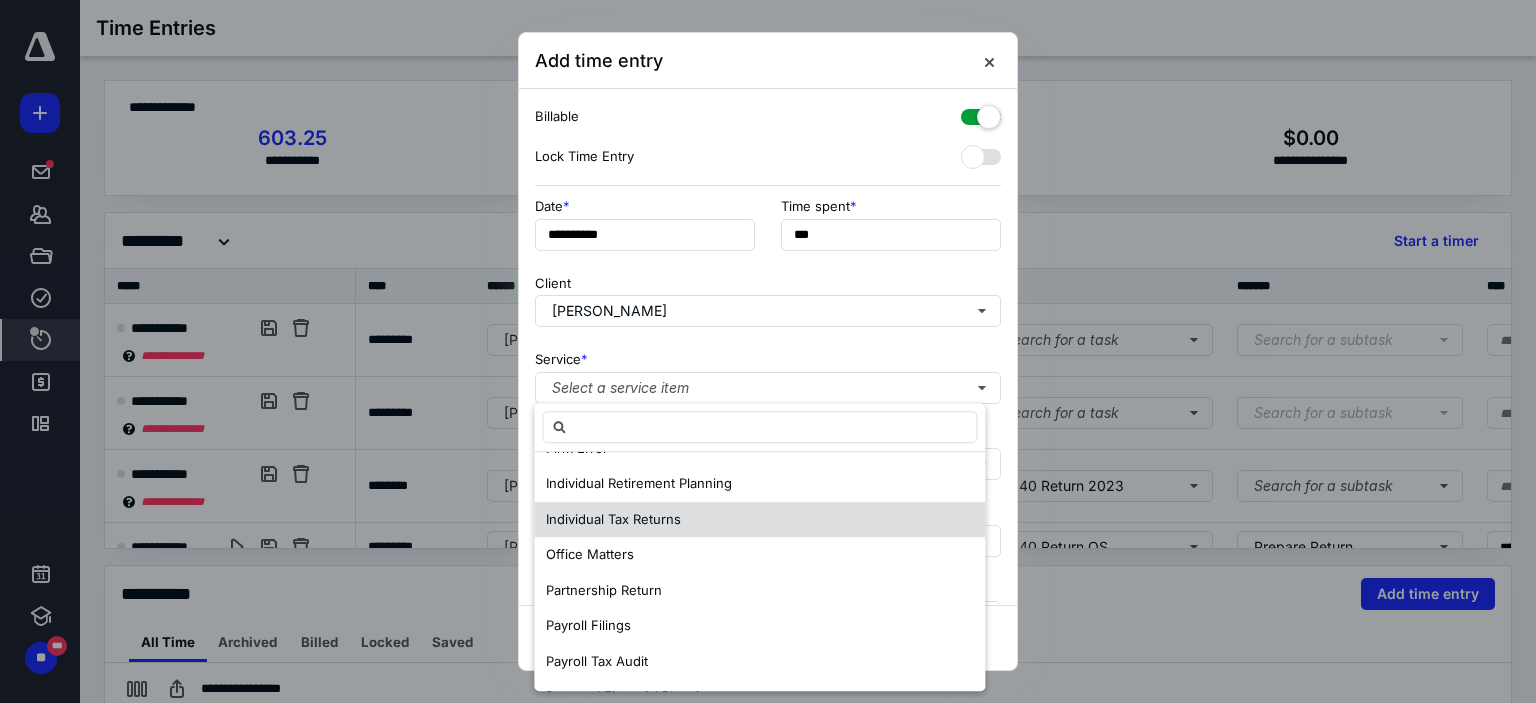 click on "Individual Tax Returns" at bounding box center [613, 519] 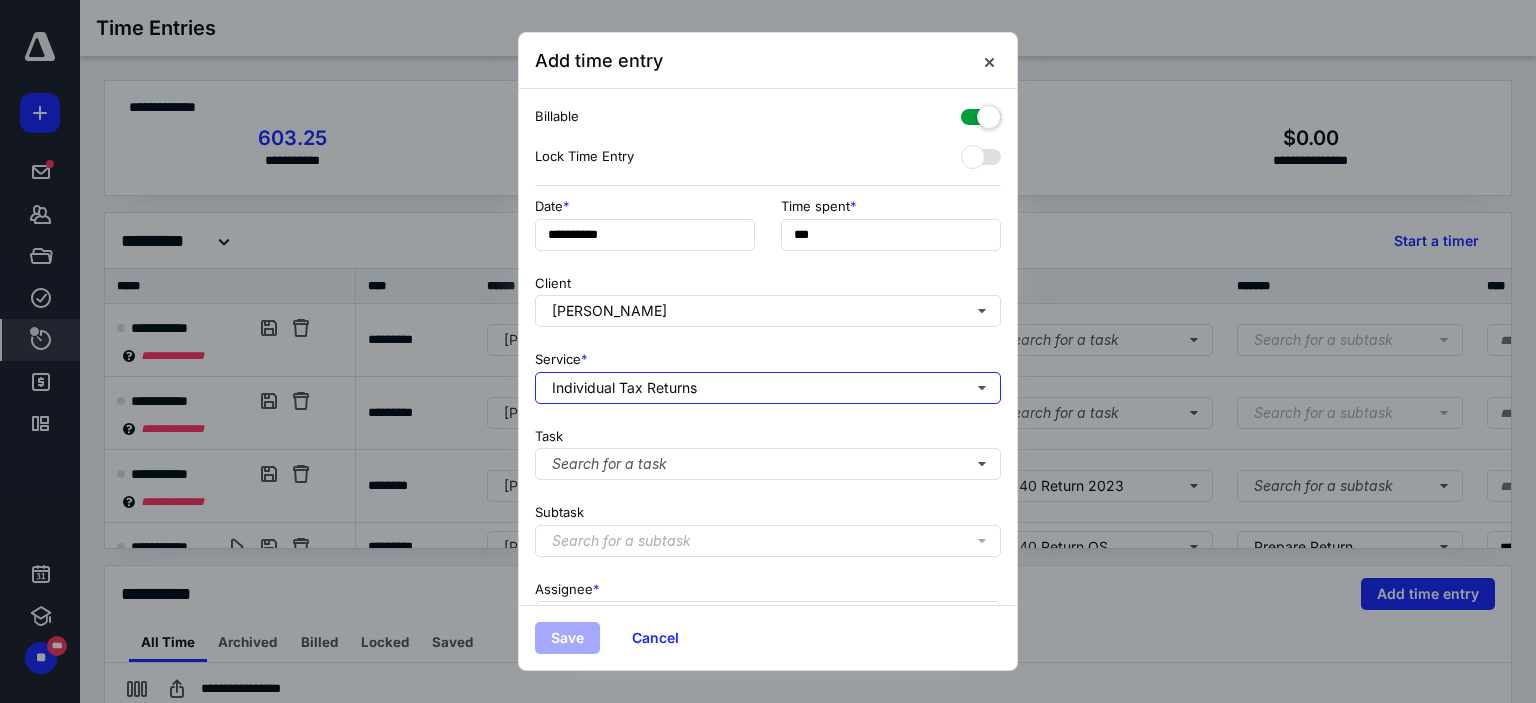 scroll, scrollTop: 0, scrollLeft: 0, axis: both 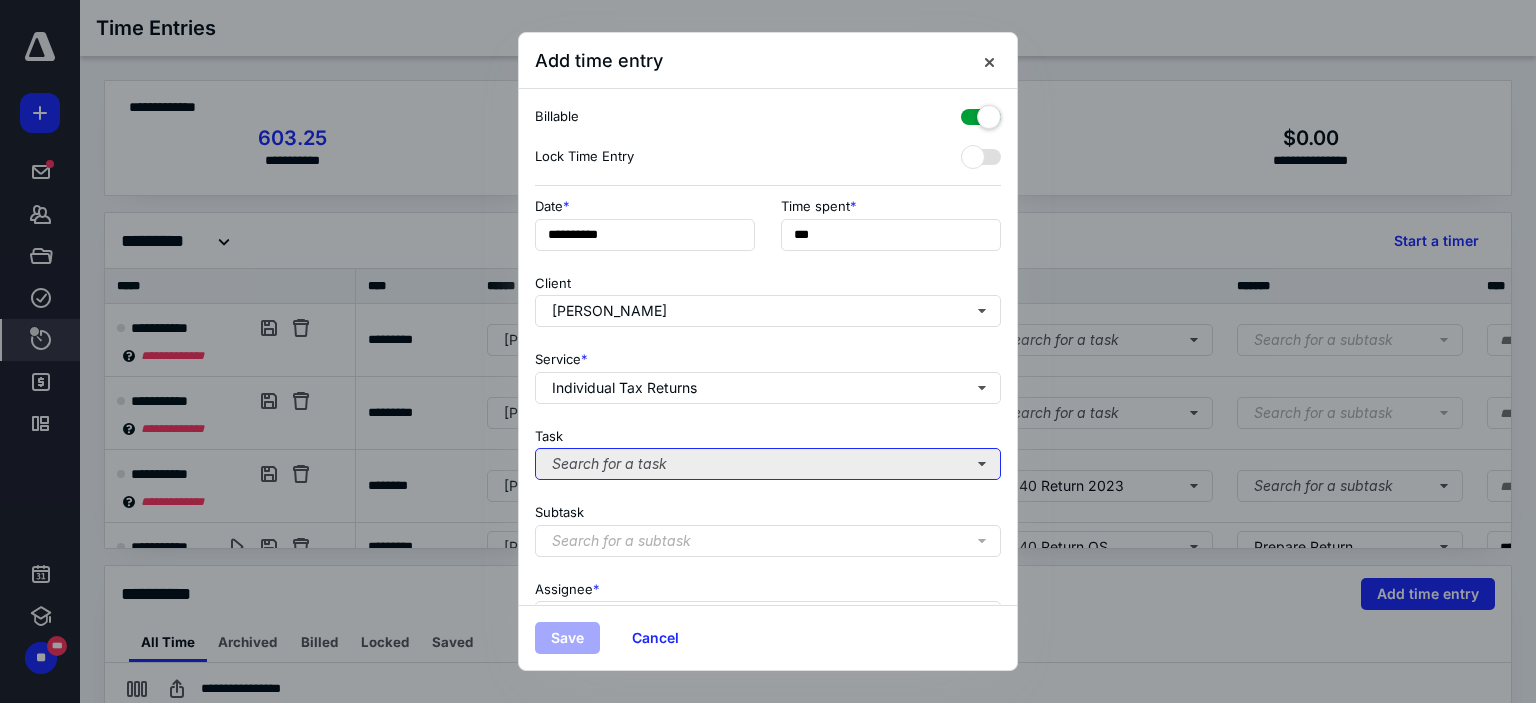 click on "Search for a task" at bounding box center [768, 464] 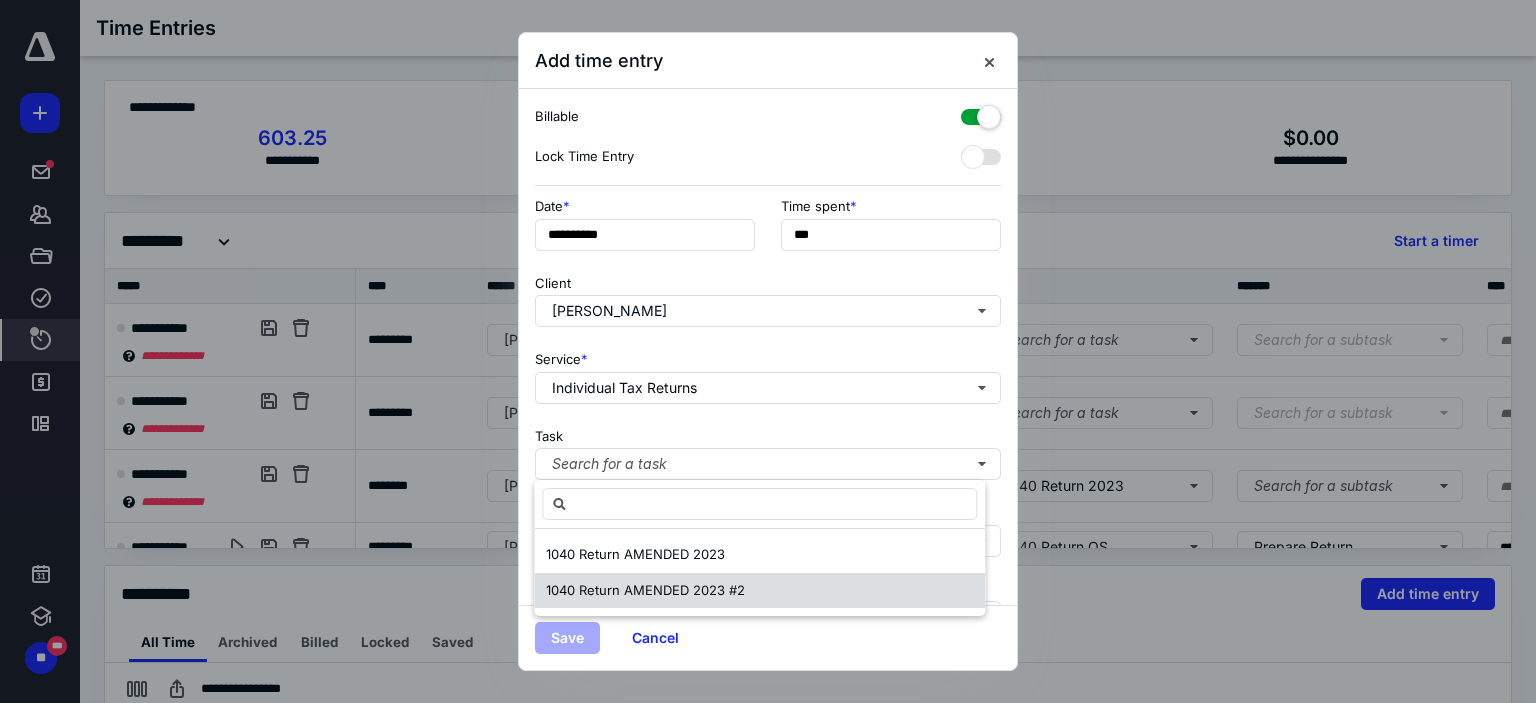 click on "1040 Return AMENDED 2023 #2" at bounding box center [645, 590] 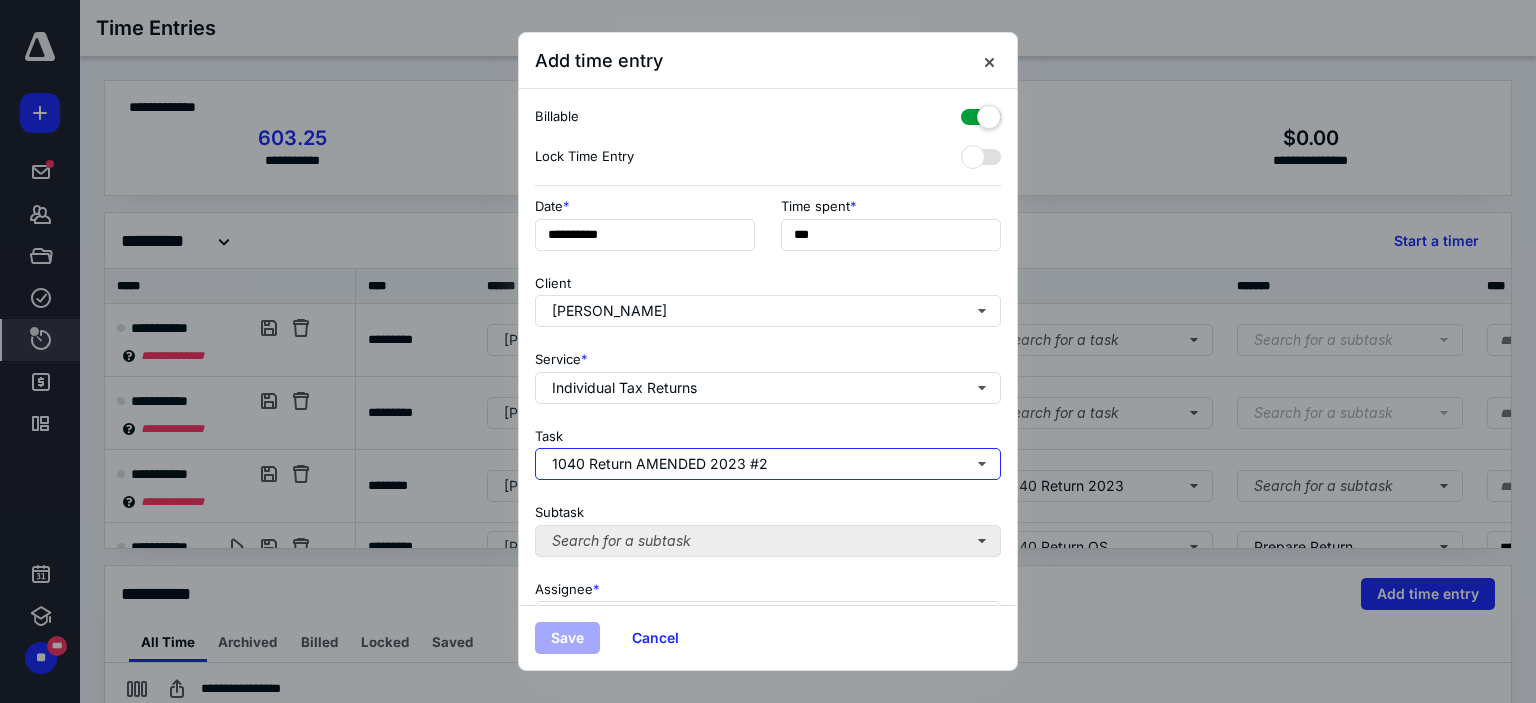 scroll, scrollTop: 197, scrollLeft: 0, axis: vertical 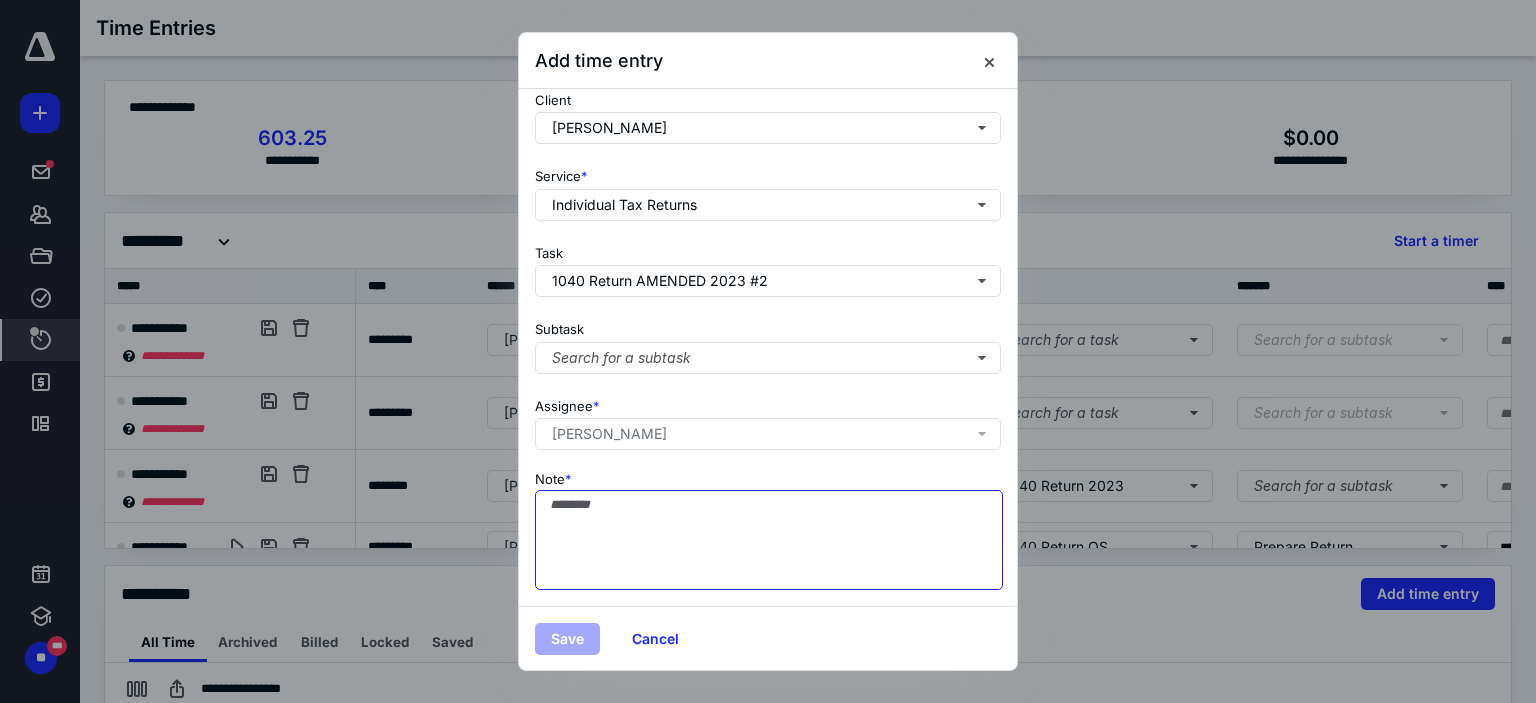 click on "Note *" at bounding box center [769, 540] 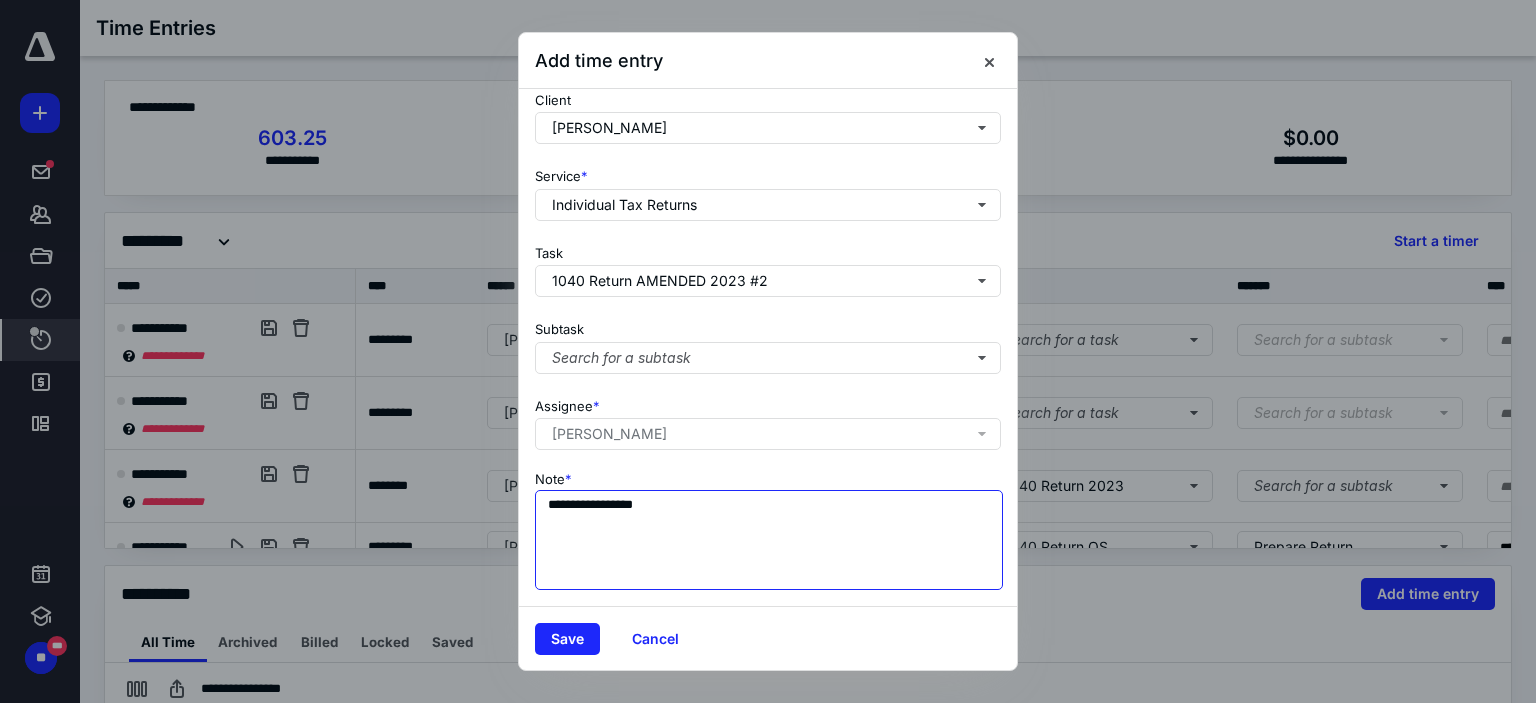 click on "**********" at bounding box center [769, 540] 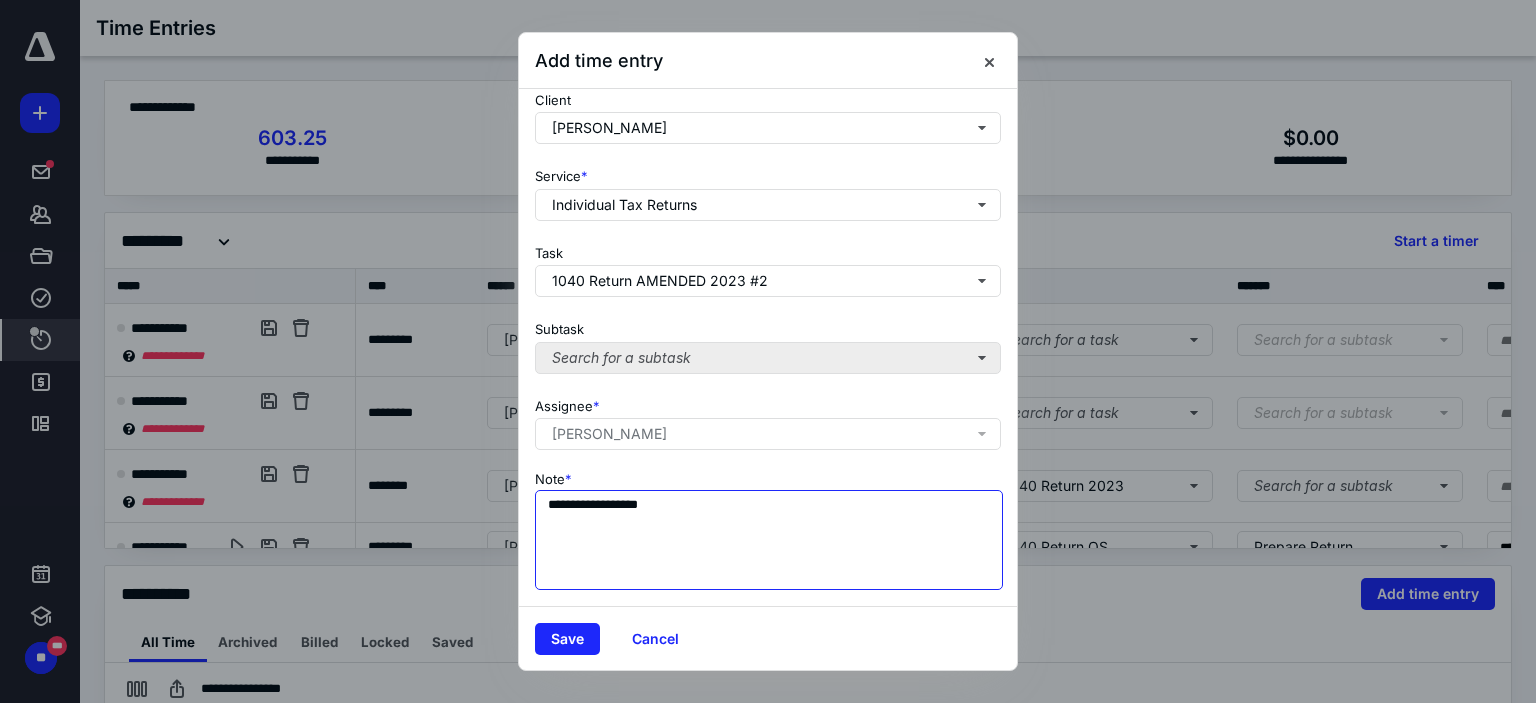 type on "**********" 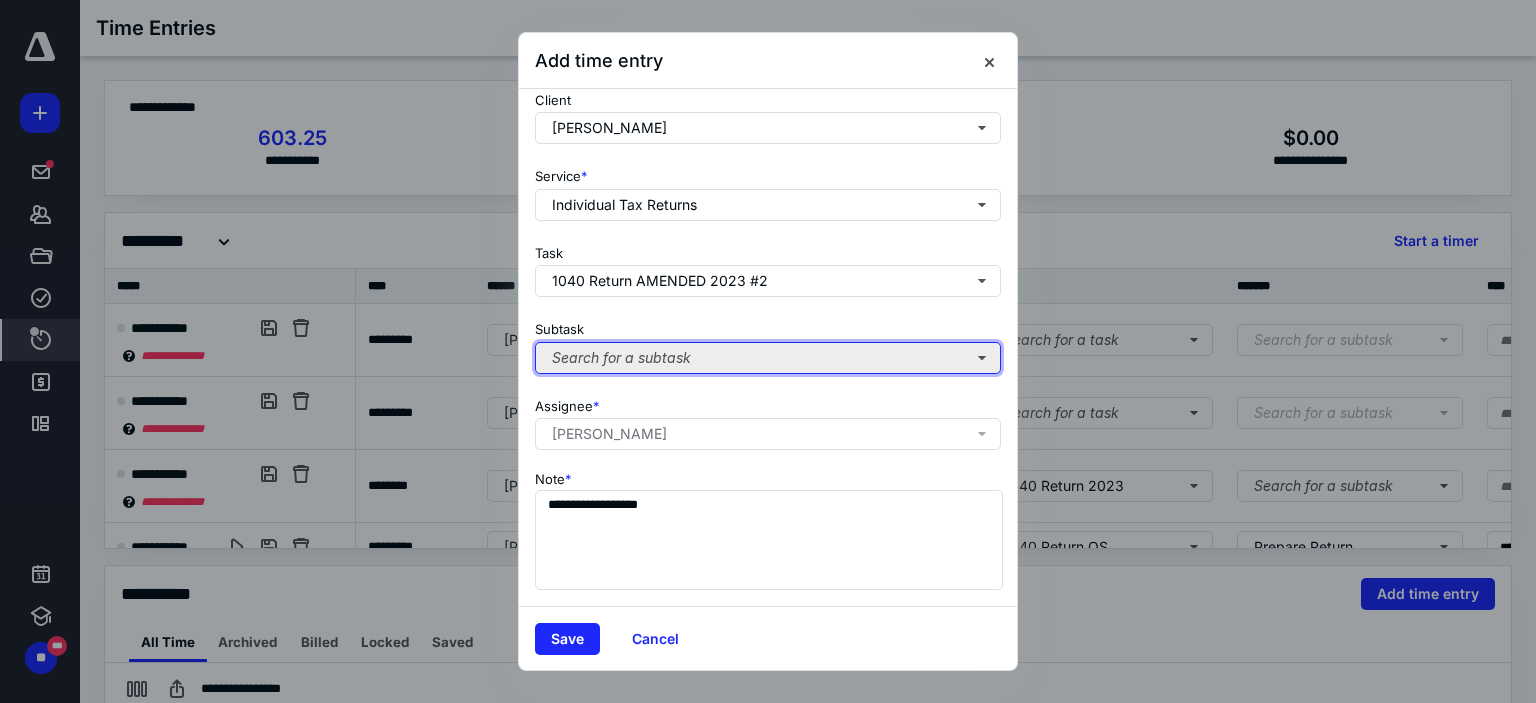 click on "Search for a subtask" at bounding box center [768, 358] 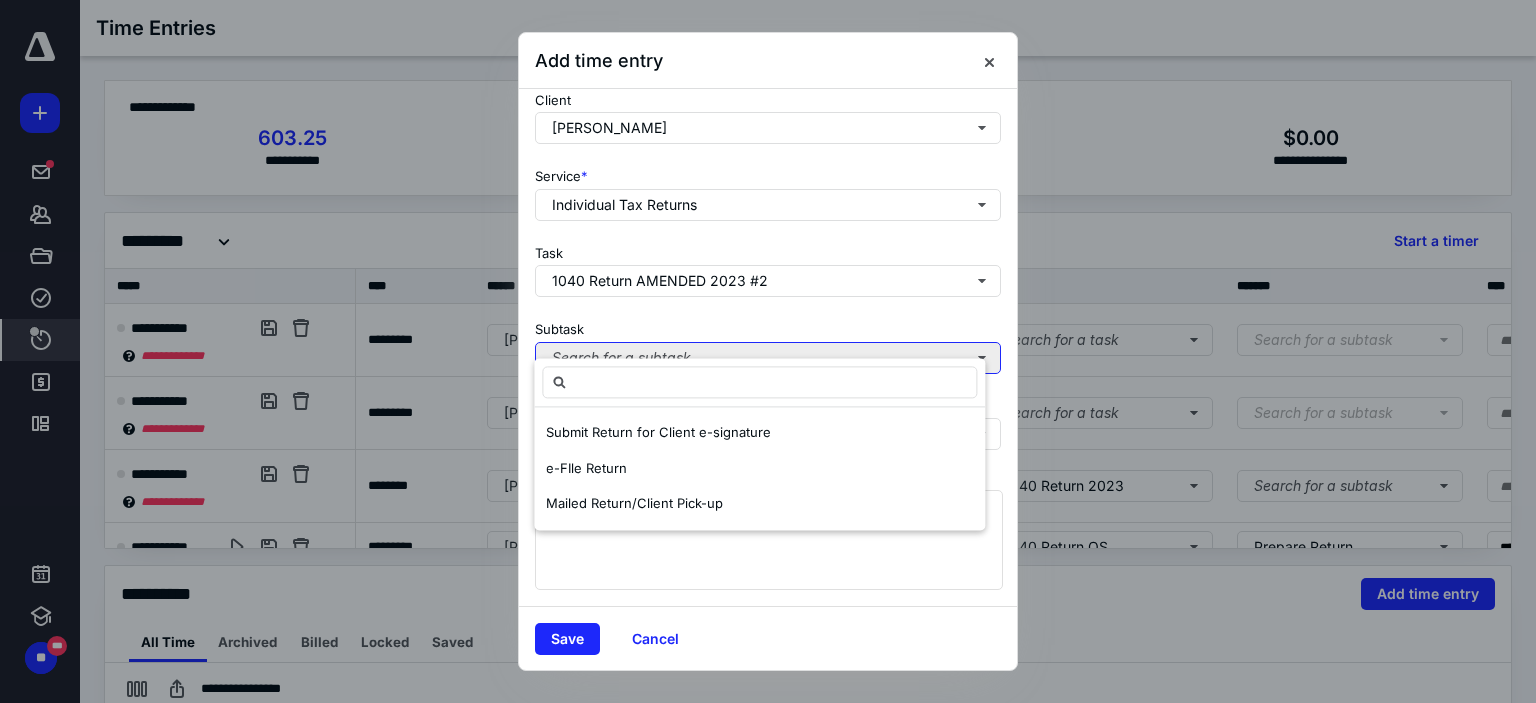 click on "Search for a subtask" at bounding box center [768, 358] 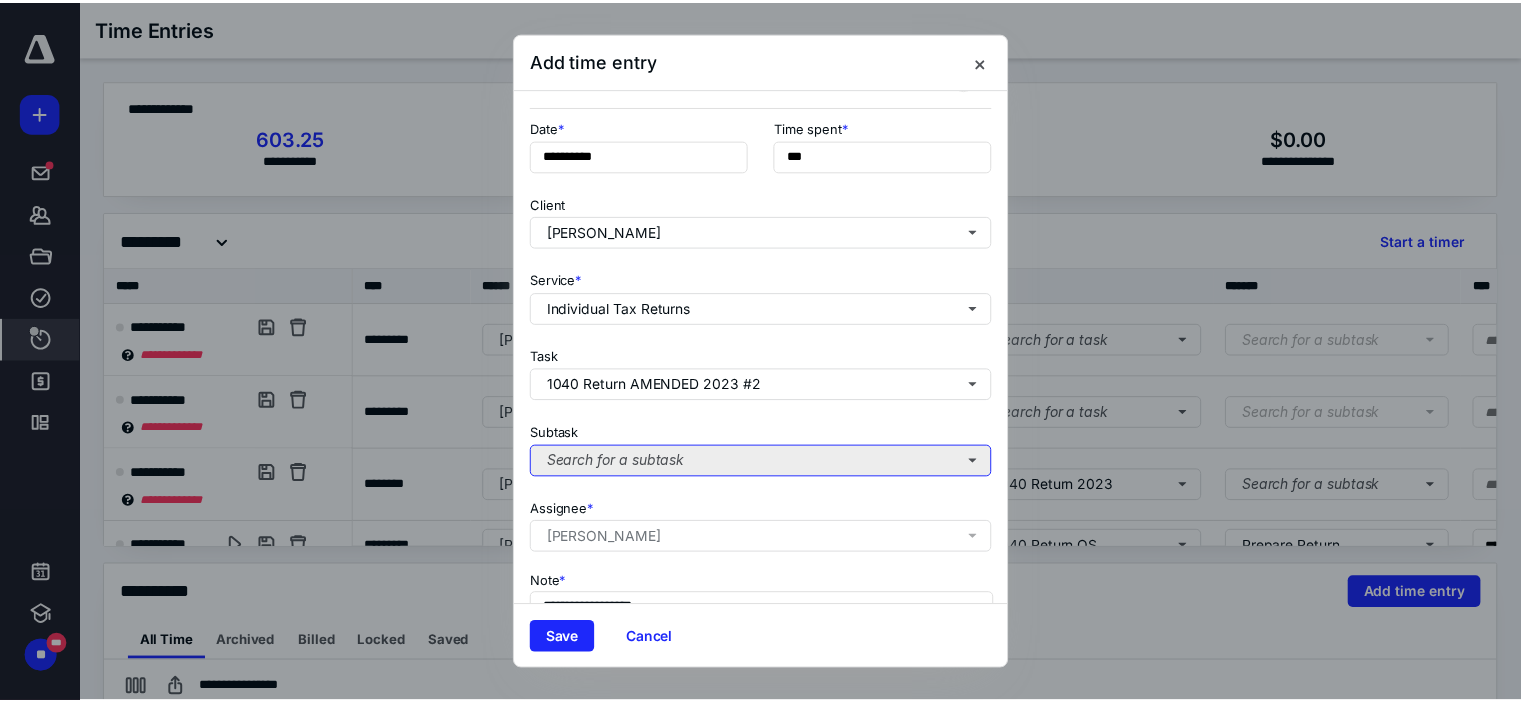 scroll, scrollTop: 0, scrollLeft: 0, axis: both 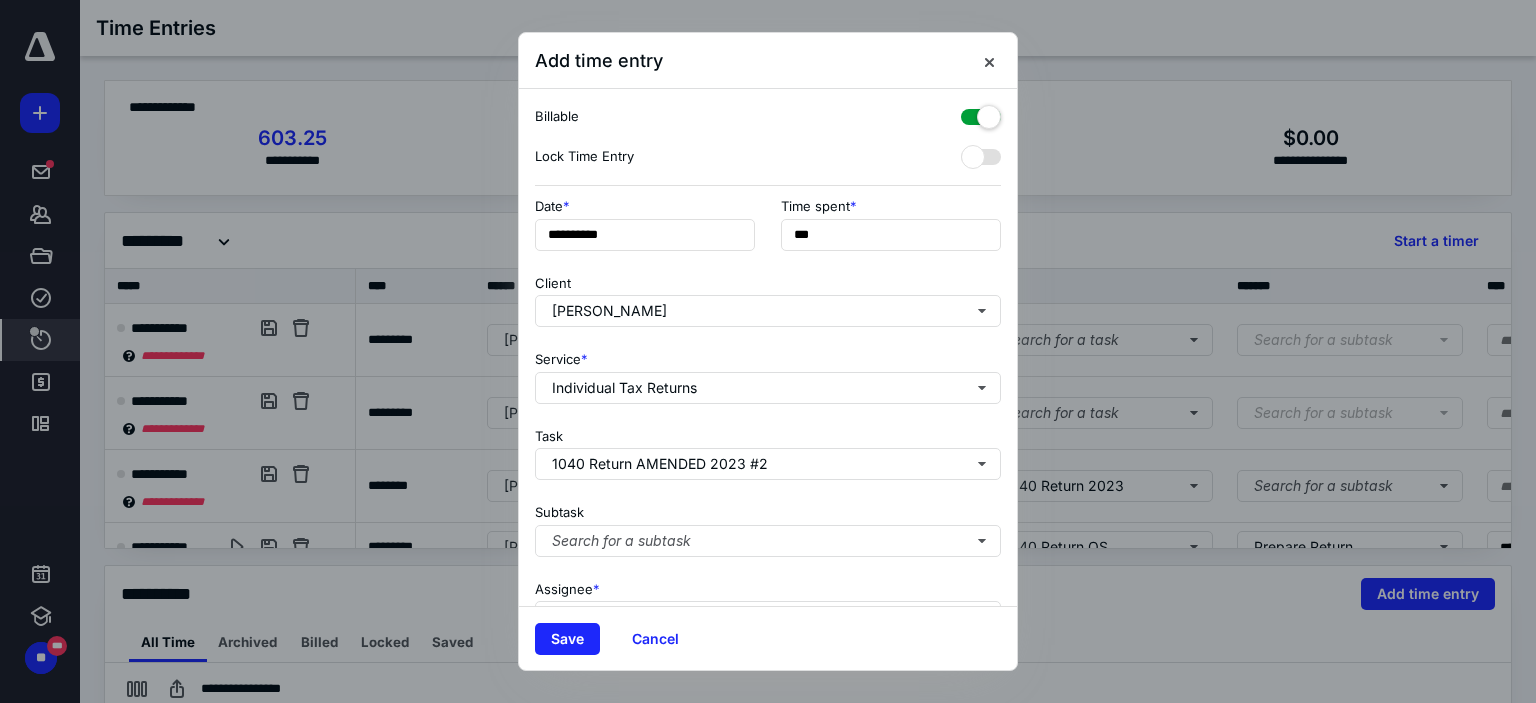 click on "Save" at bounding box center [567, 639] 